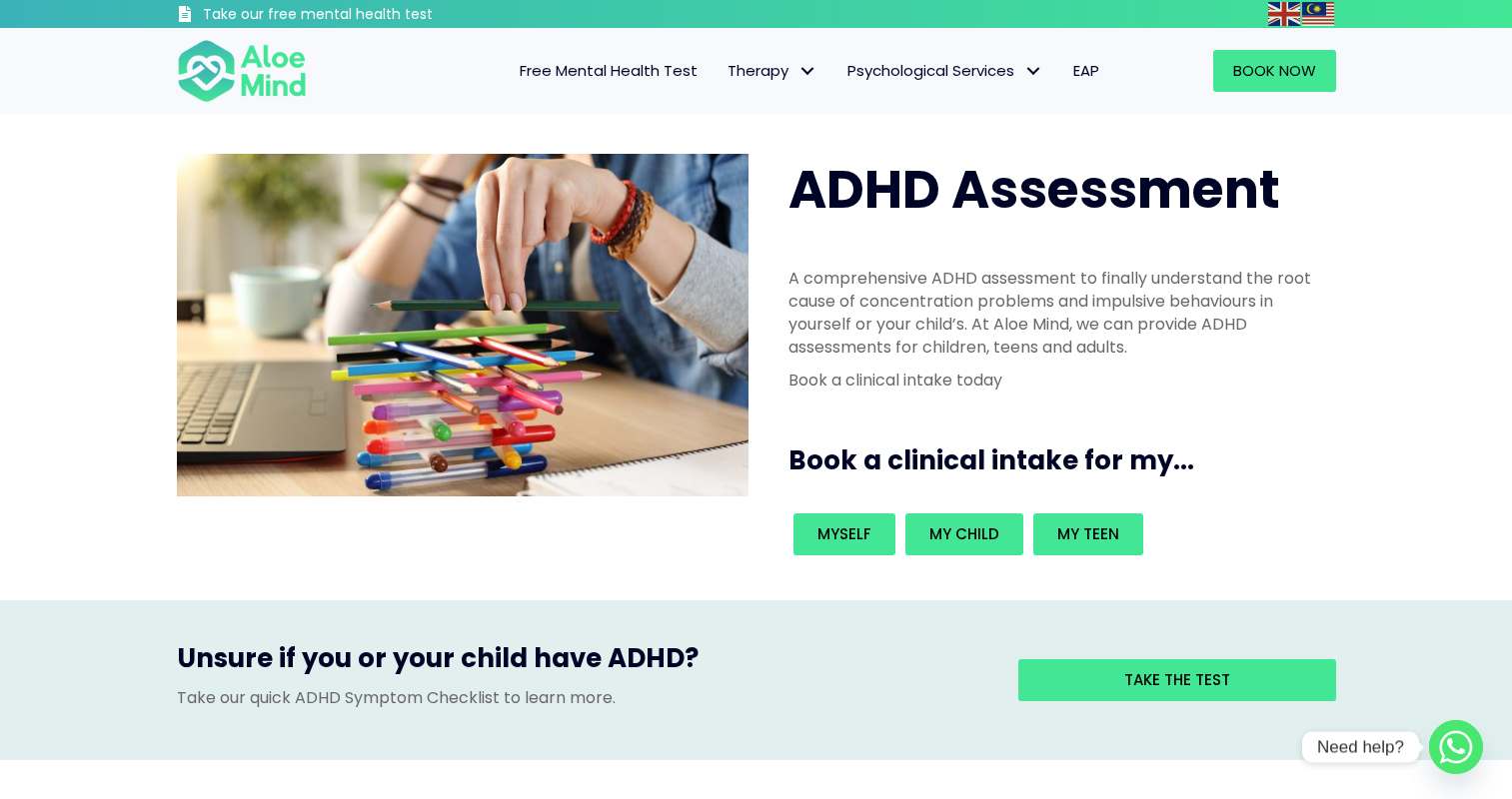 scroll, scrollTop: 0, scrollLeft: 0, axis: both 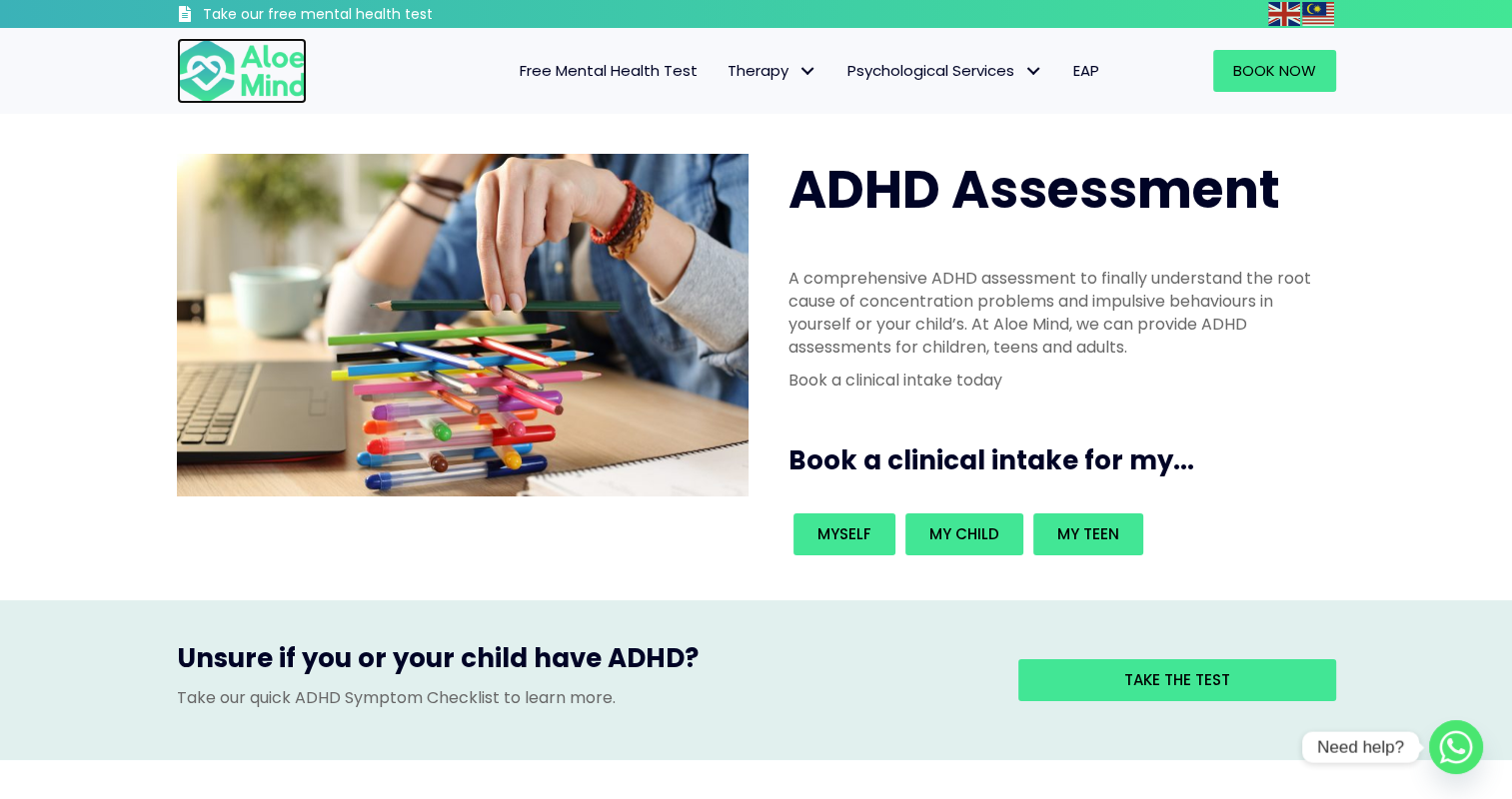 click at bounding box center (242, 71) 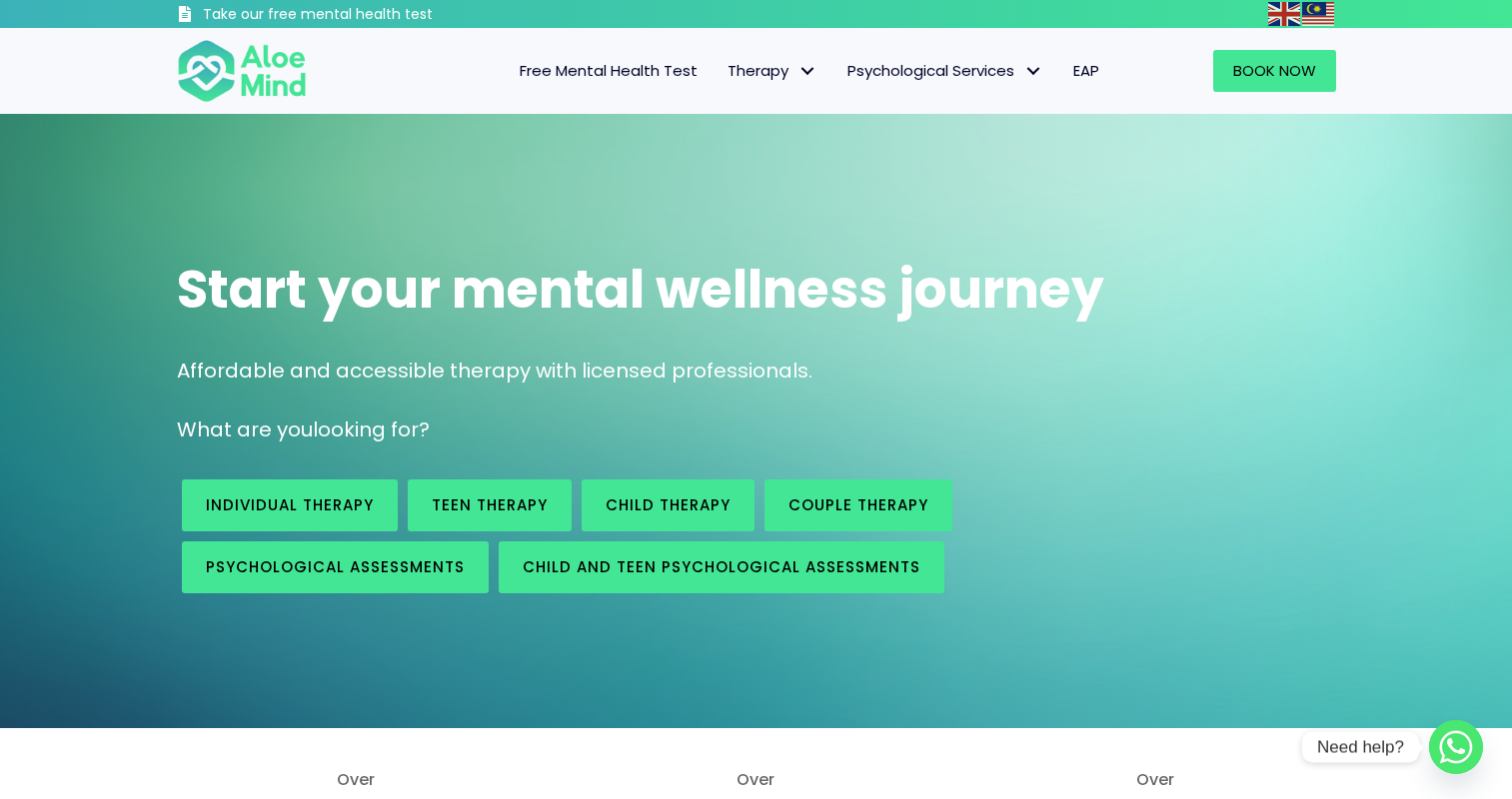 scroll, scrollTop: 0, scrollLeft: 0, axis: both 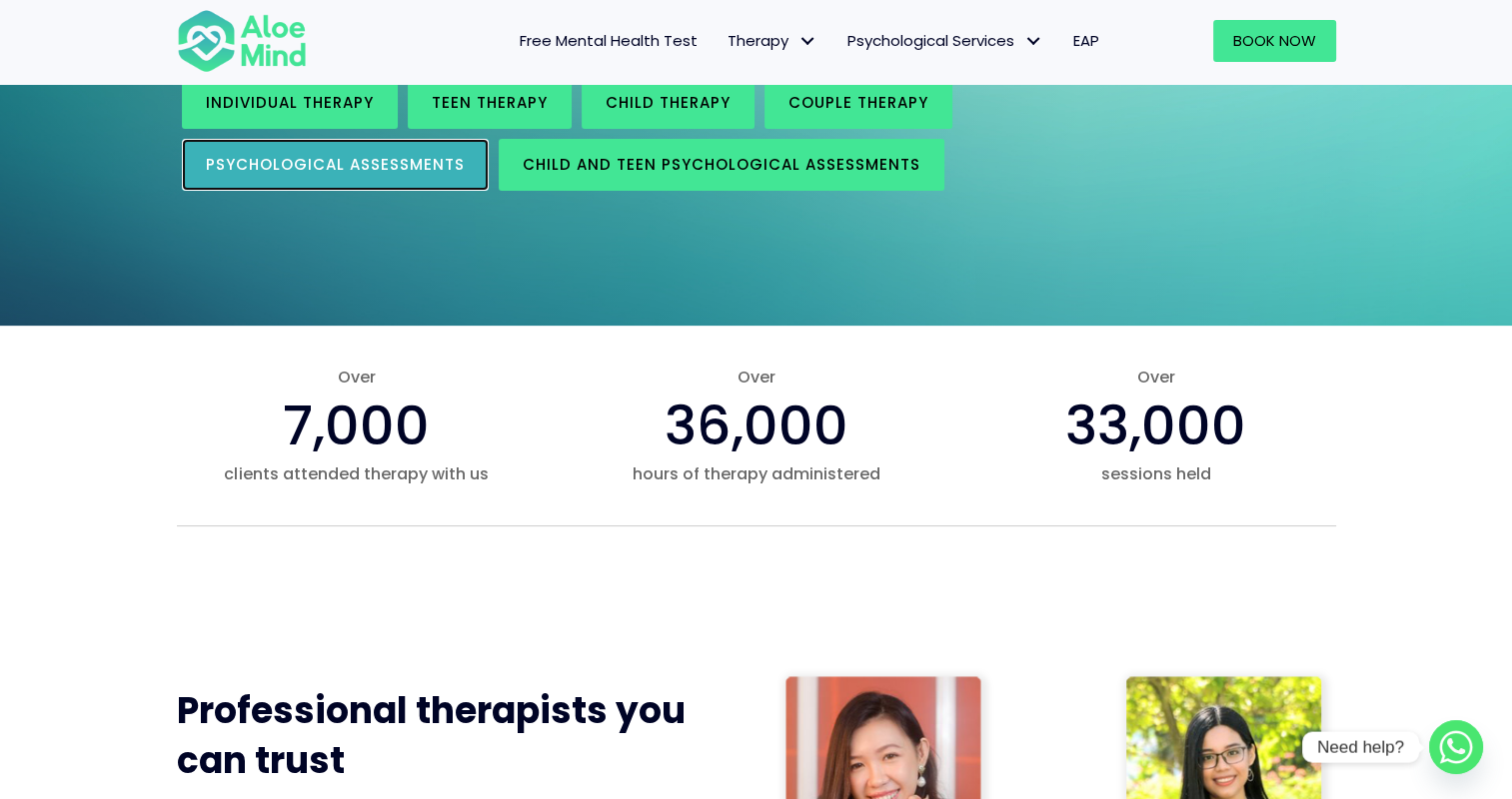 click on "Psychological assessments" at bounding box center (335, 164) 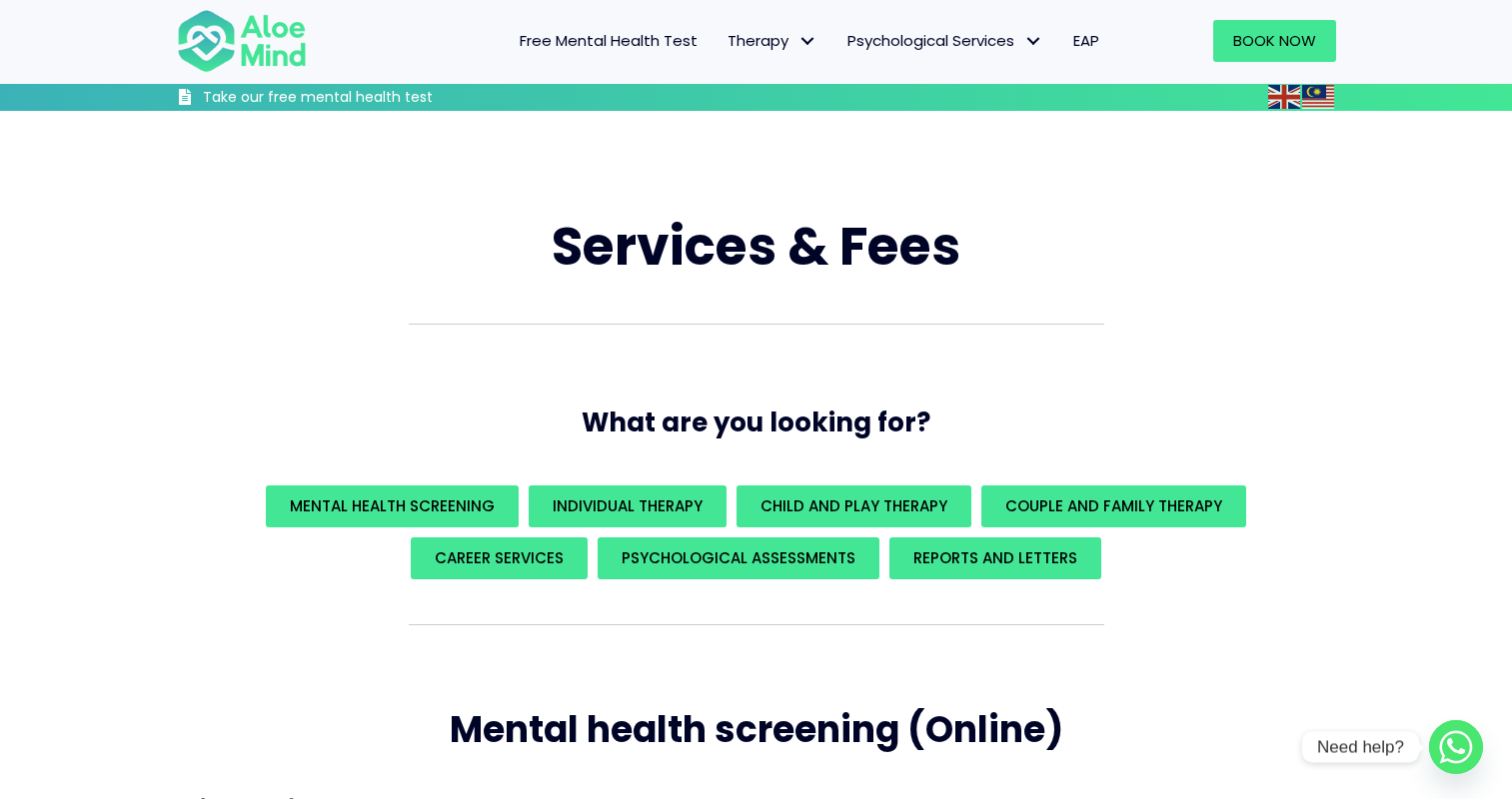 scroll, scrollTop: 1862, scrollLeft: 0, axis: vertical 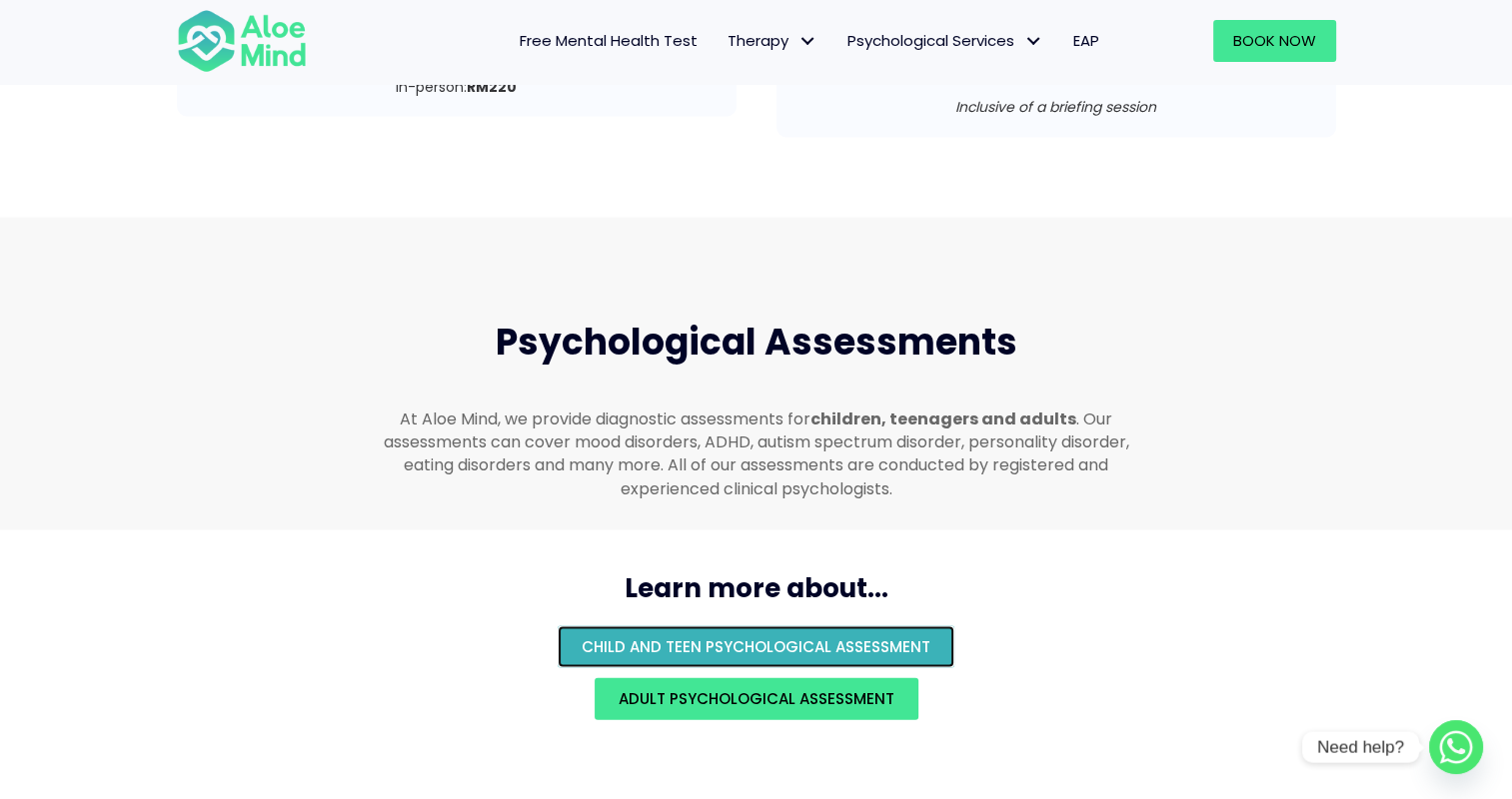 click on "Child and teen psychological assessment" at bounding box center (756, 647) 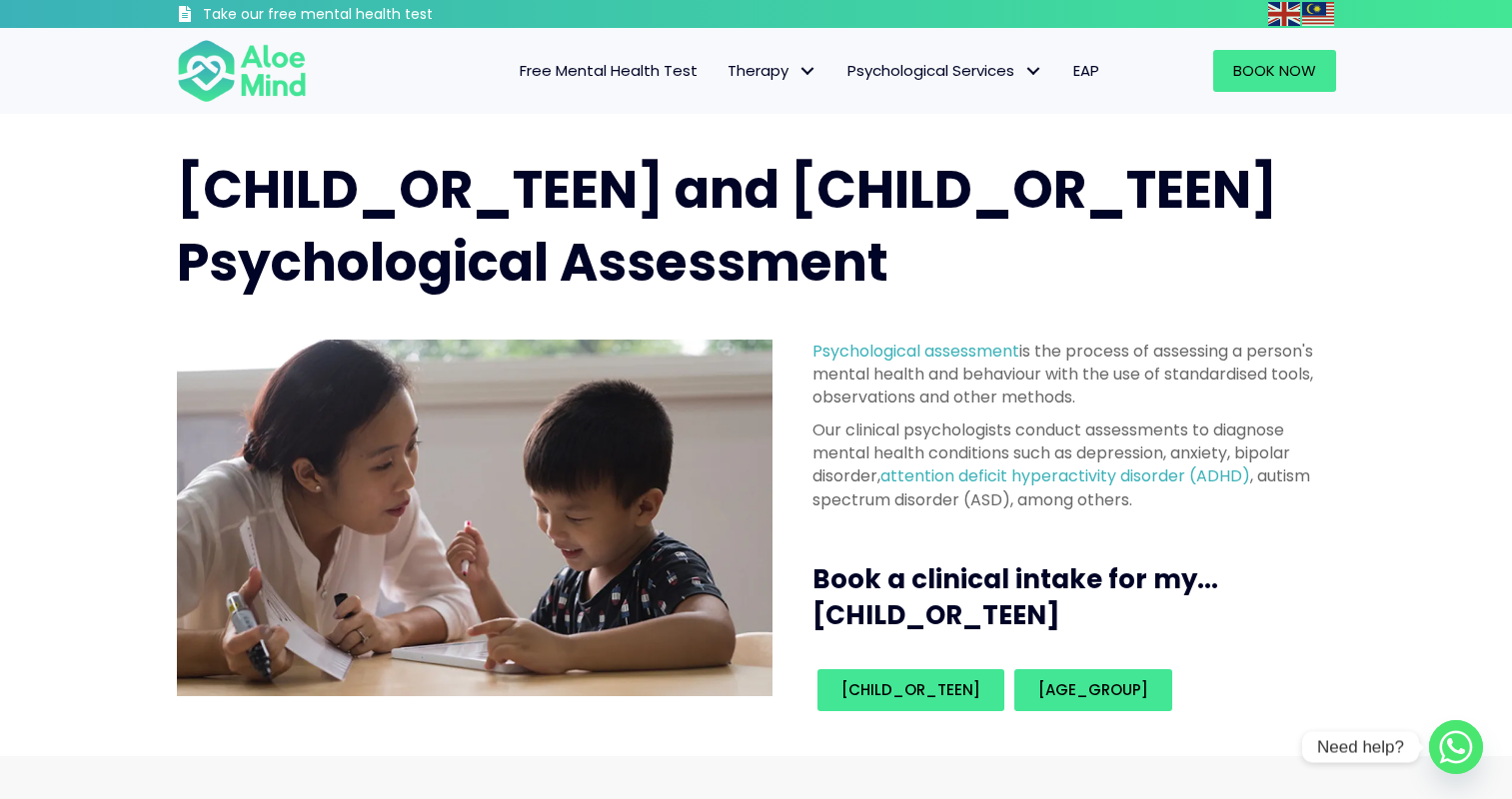 scroll, scrollTop: 0, scrollLeft: 0, axis: both 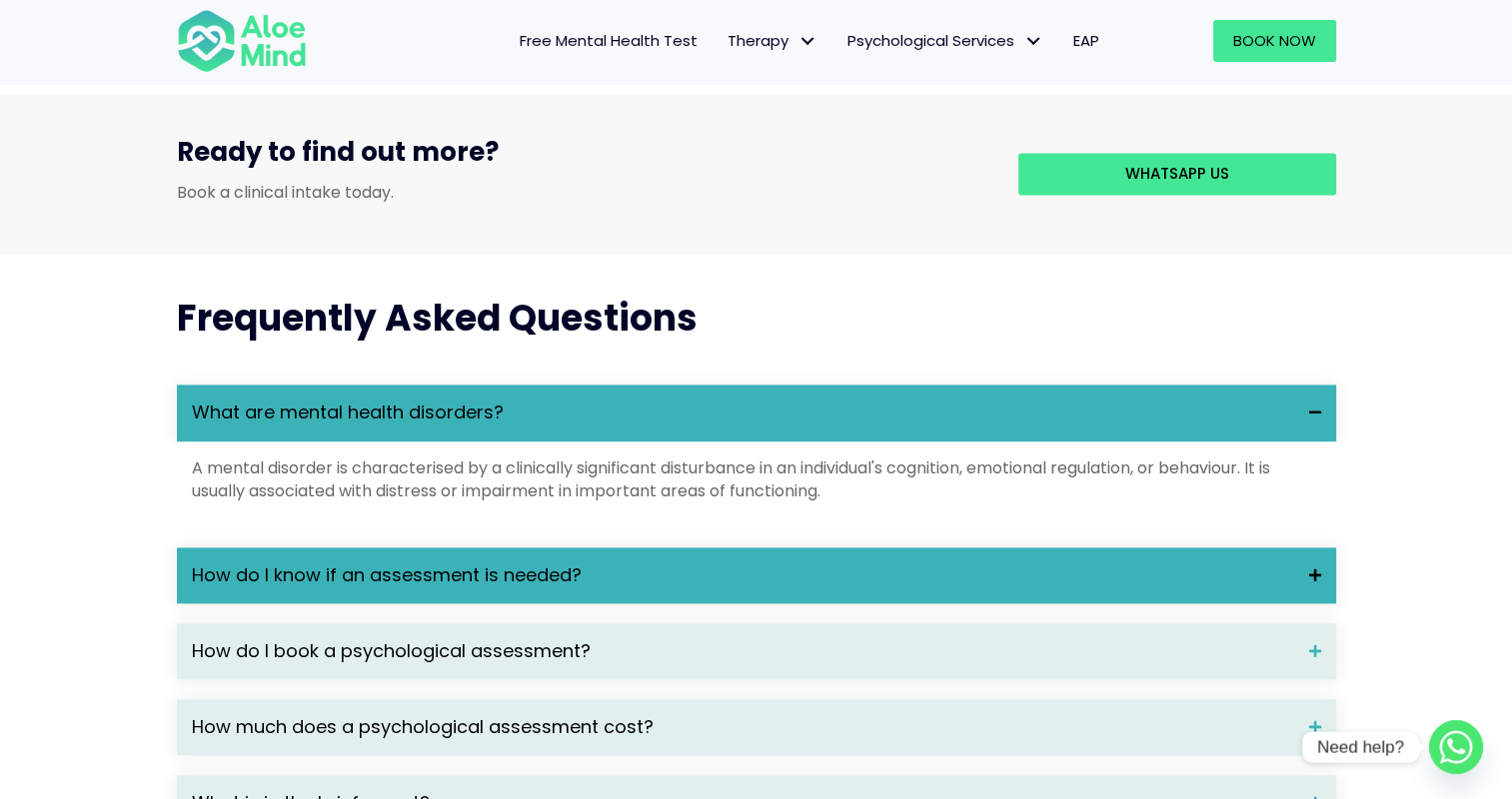click at bounding box center (1307, 575) 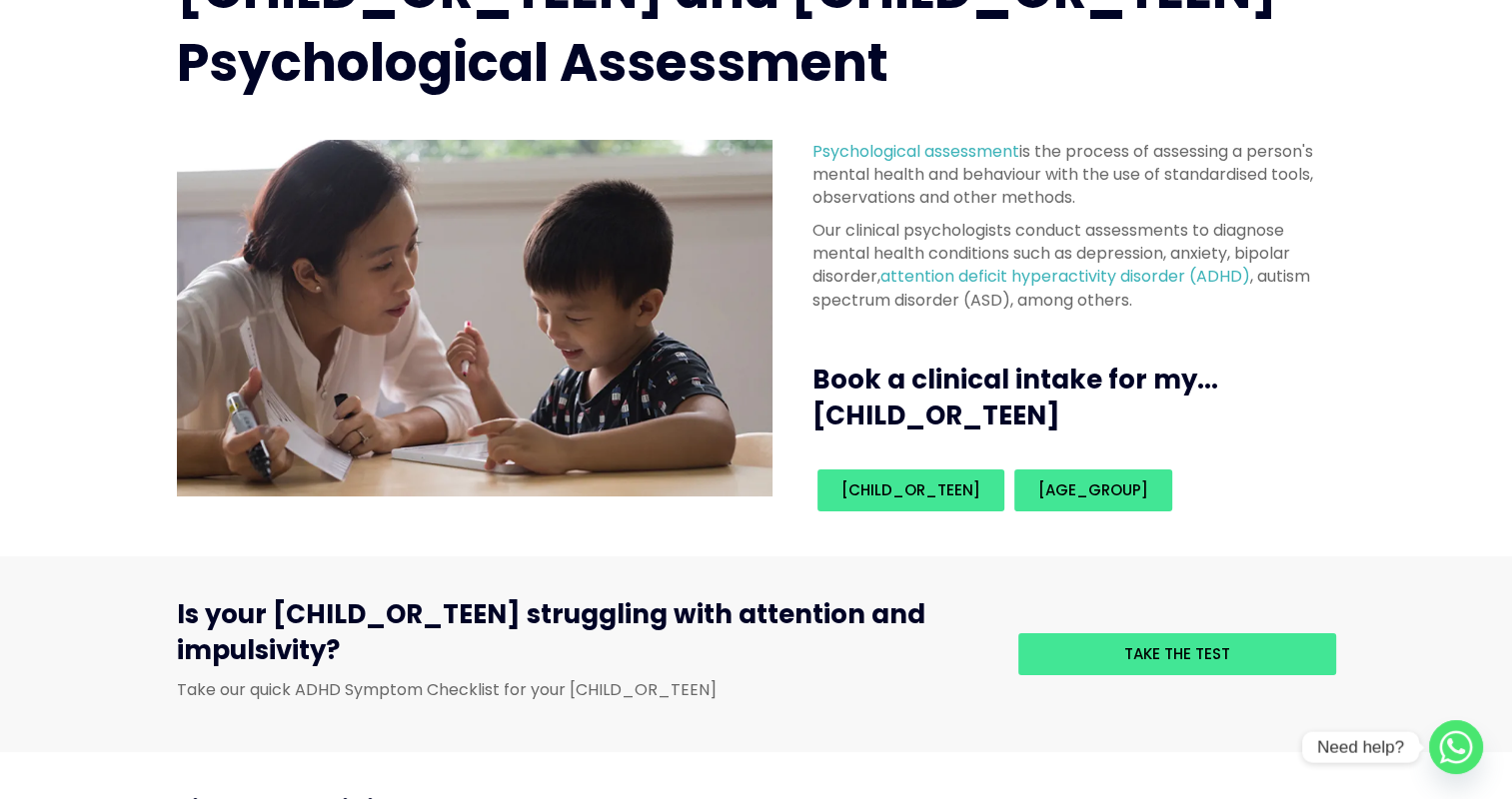 scroll, scrollTop: 0, scrollLeft: 0, axis: both 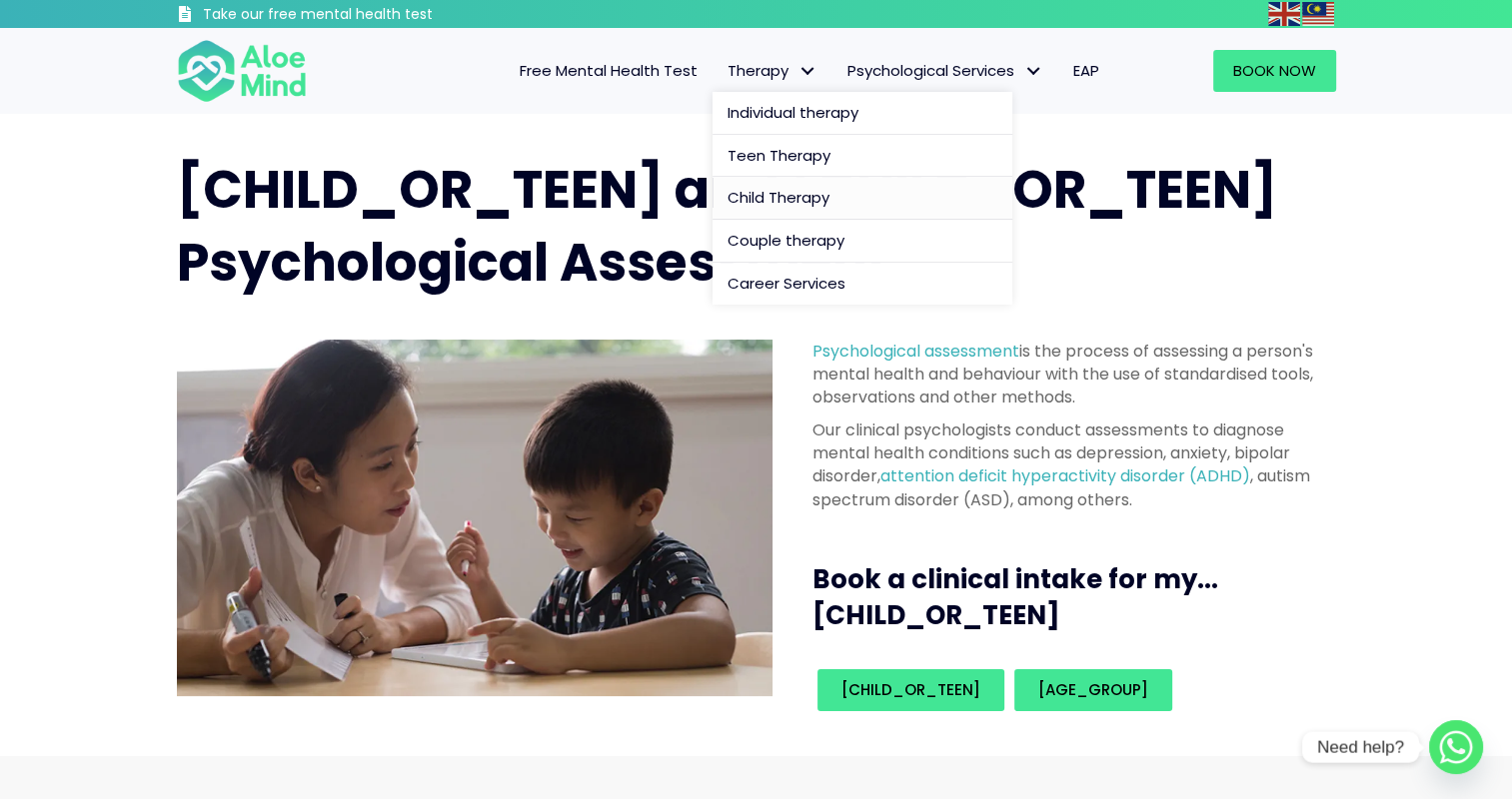 click on "Child Therapy" at bounding box center (778, 197) 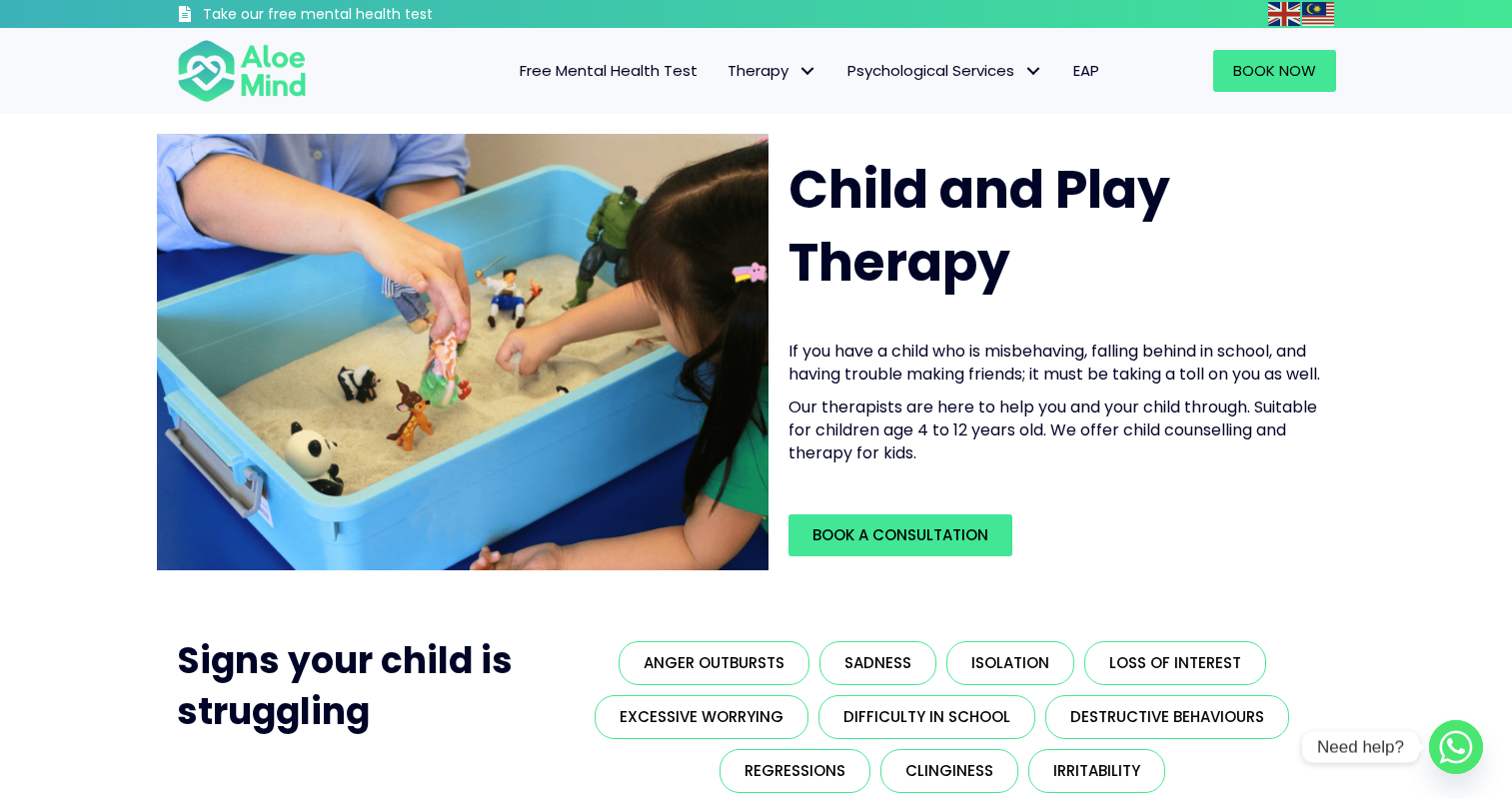 scroll, scrollTop: 0, scrollLeft: 0, axis: both 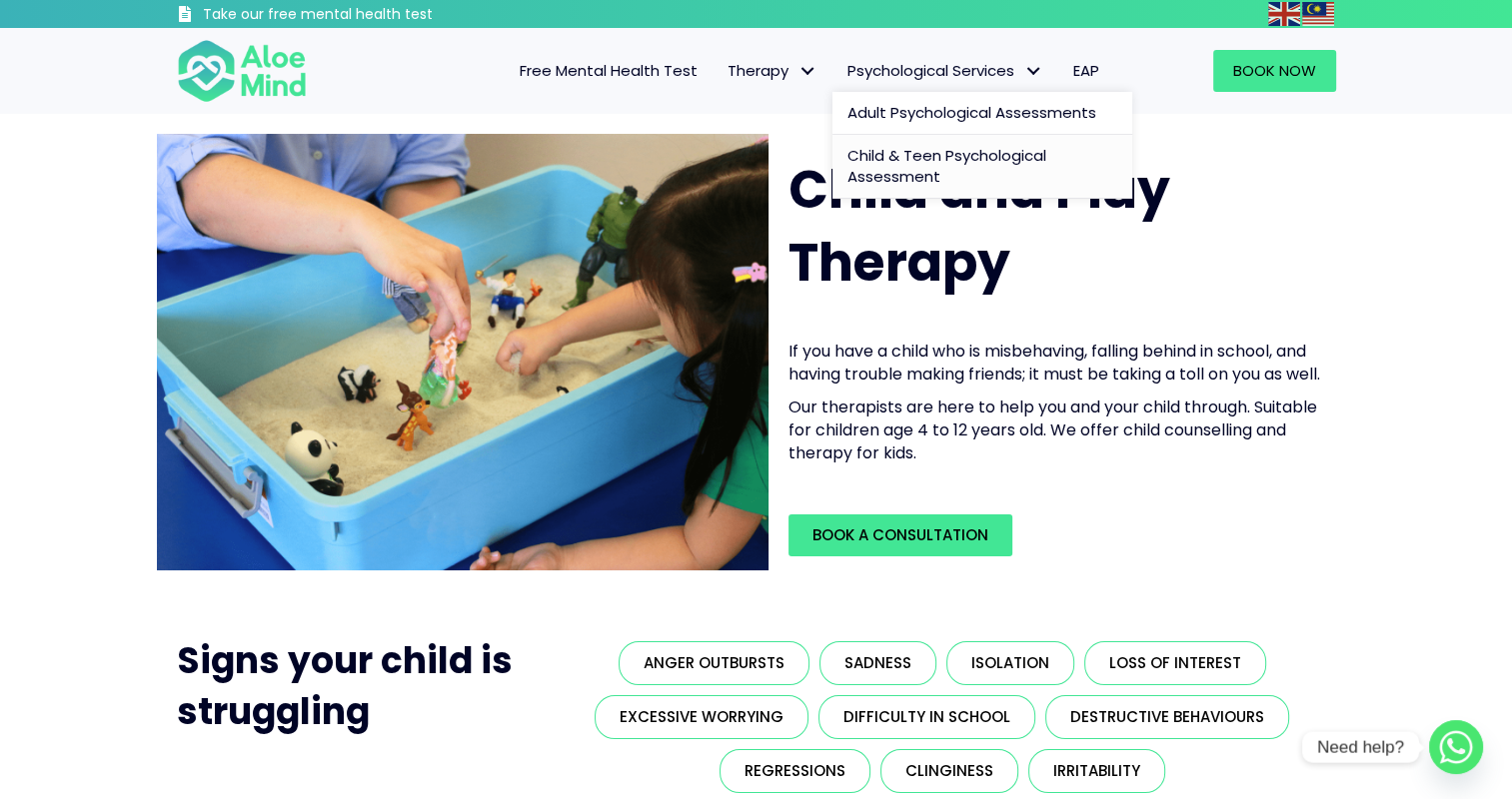 click on "Child & Teen Psychological Assessment" at bounding box center (946, 166) 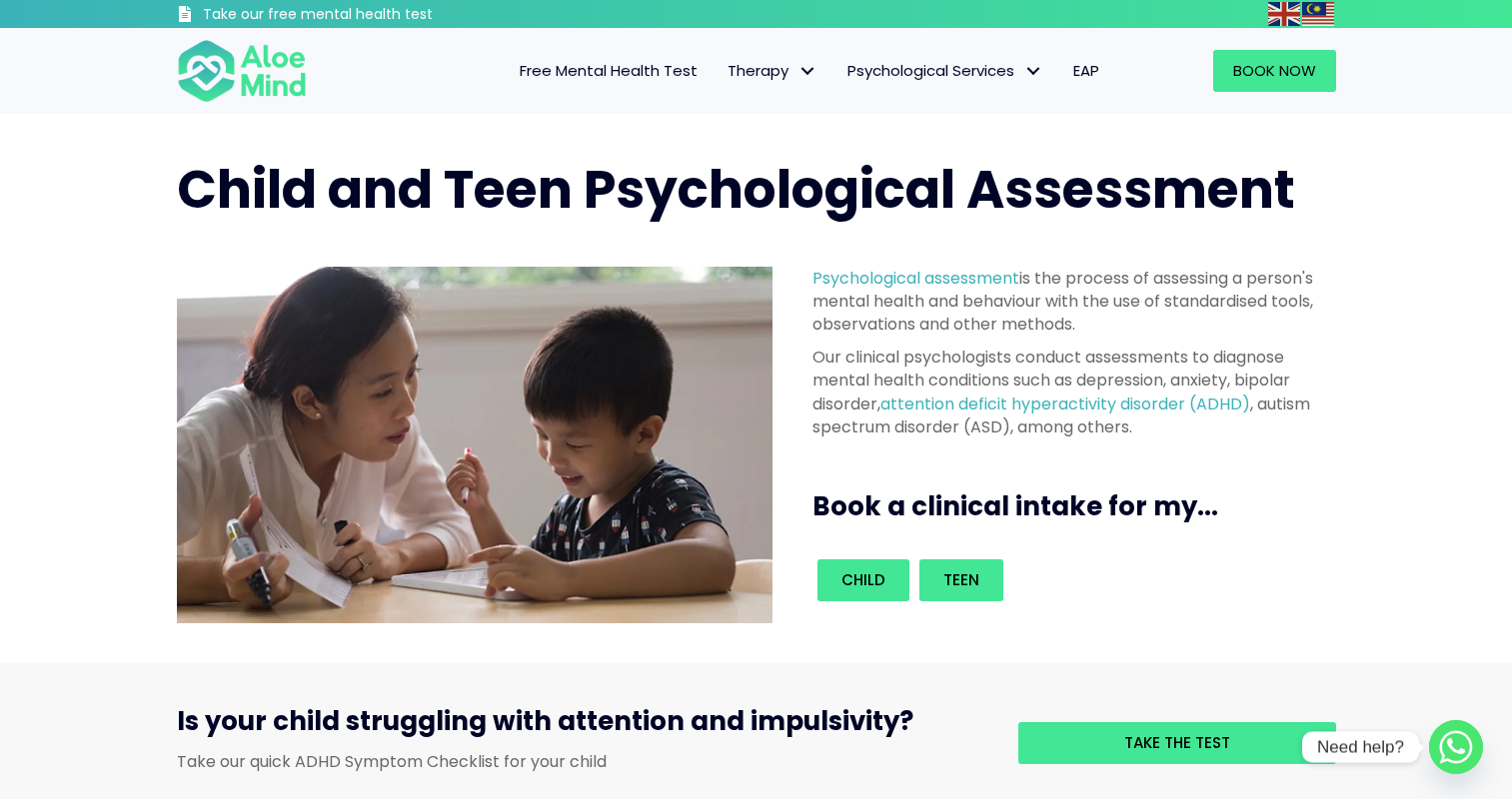scroll, scrollTop: 0, scrollLeft: 0, axis: both 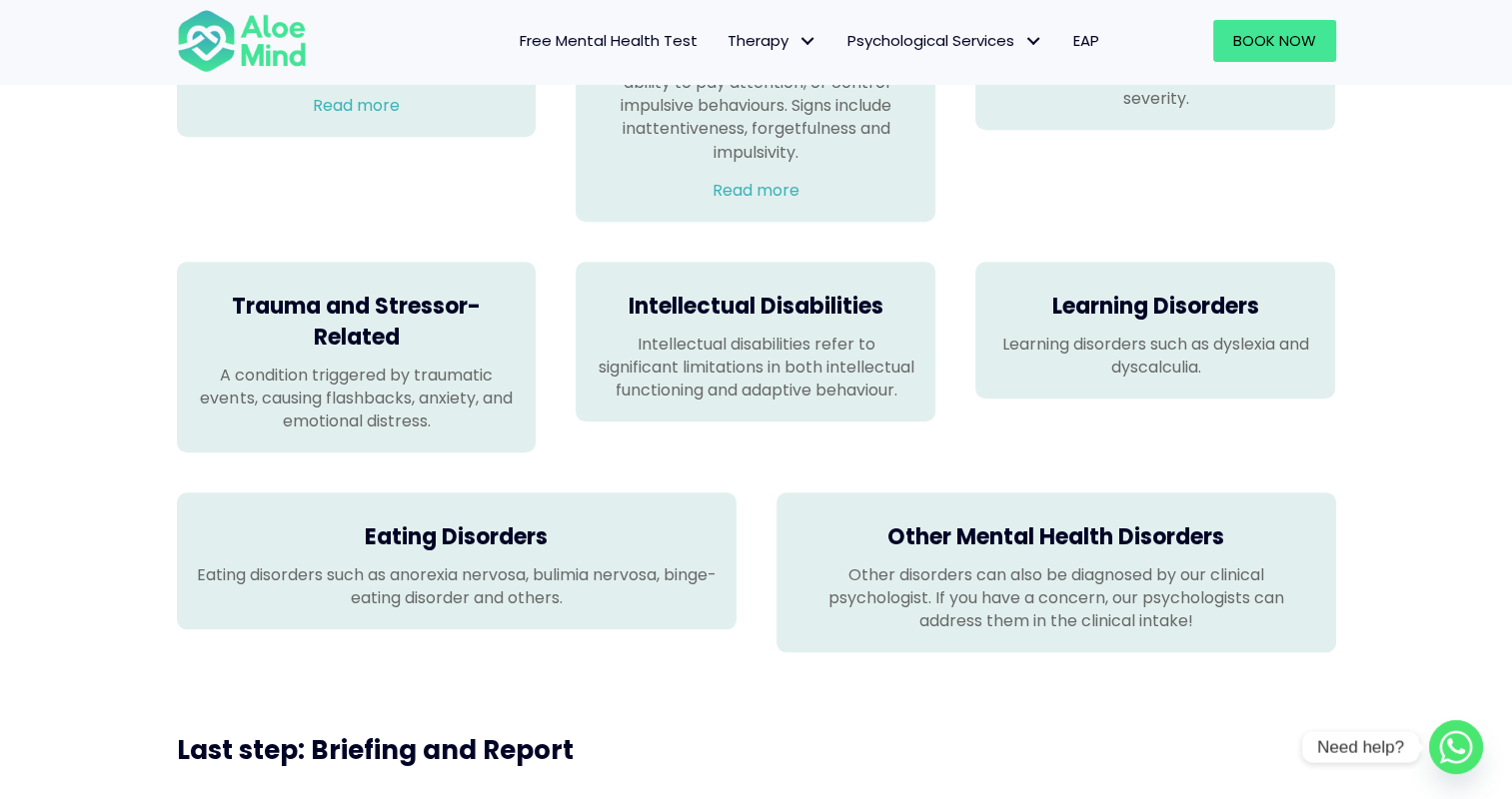 click on "Learning Disorders" at bounding box center [1155, 307] 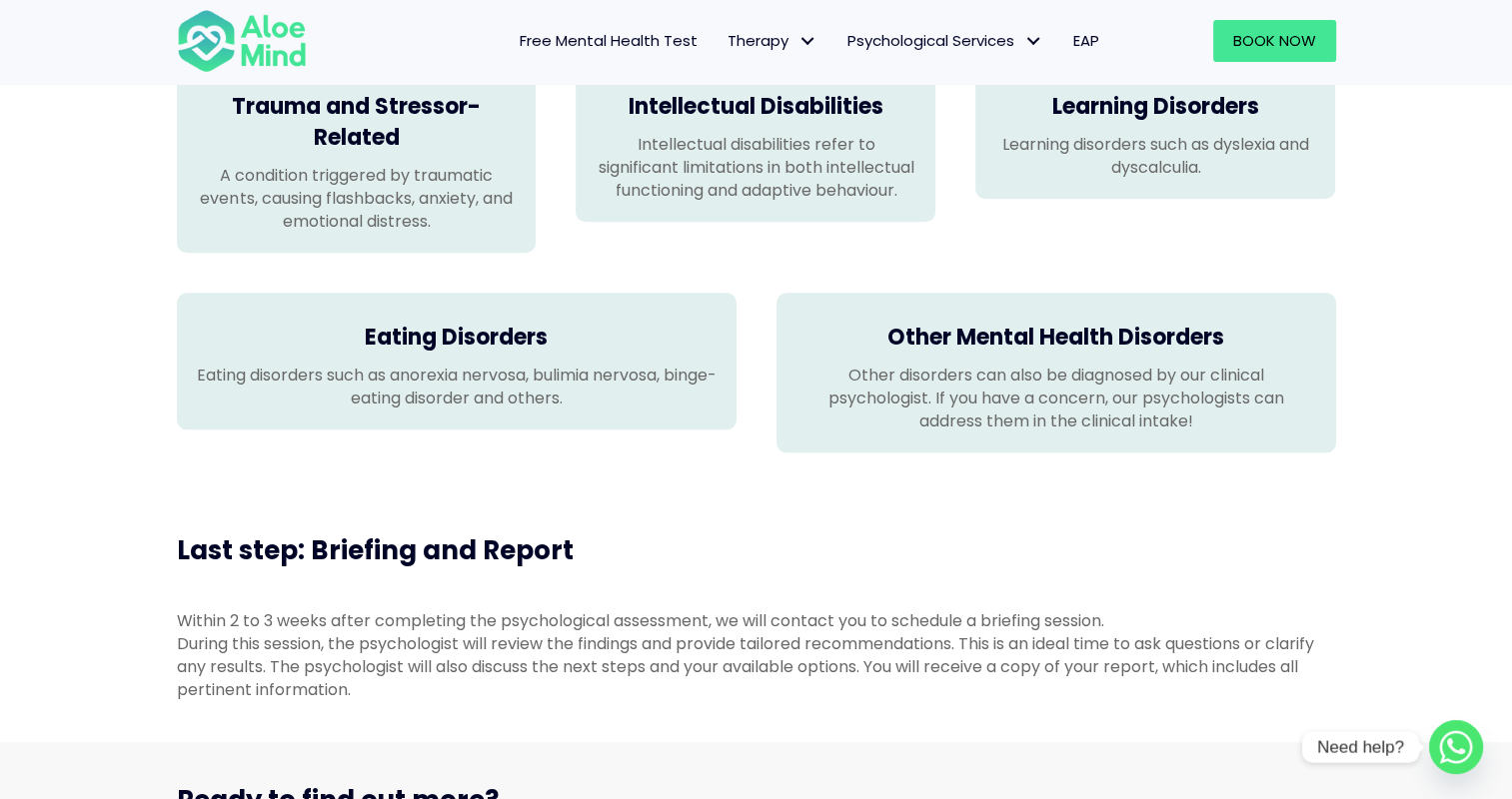 scroll, scrollTop: 1998, scrollLeft: 0, axis: vertical 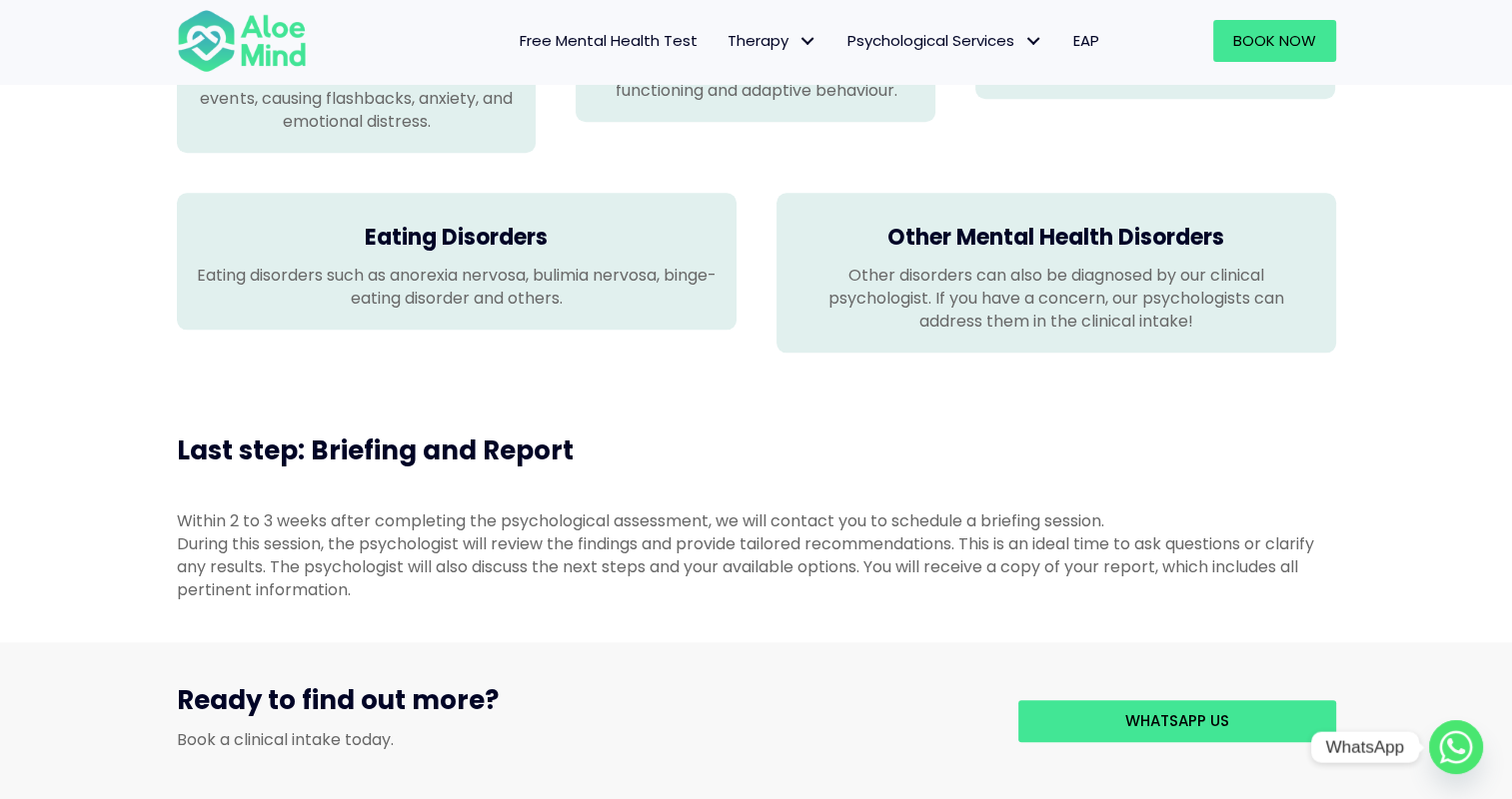 click 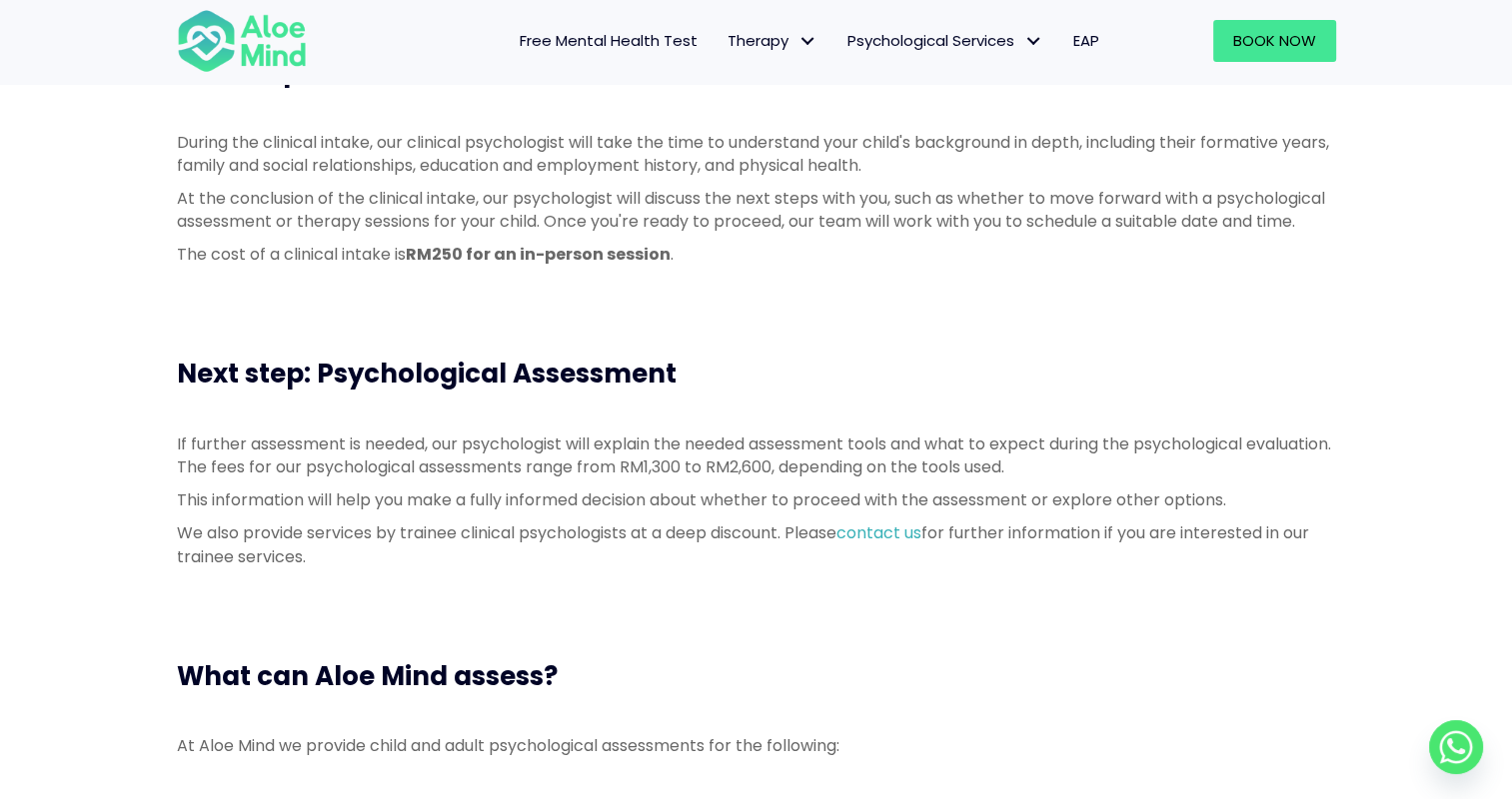 scroll, scrollTop: 706, scrollLeft: 0, axis: vertical 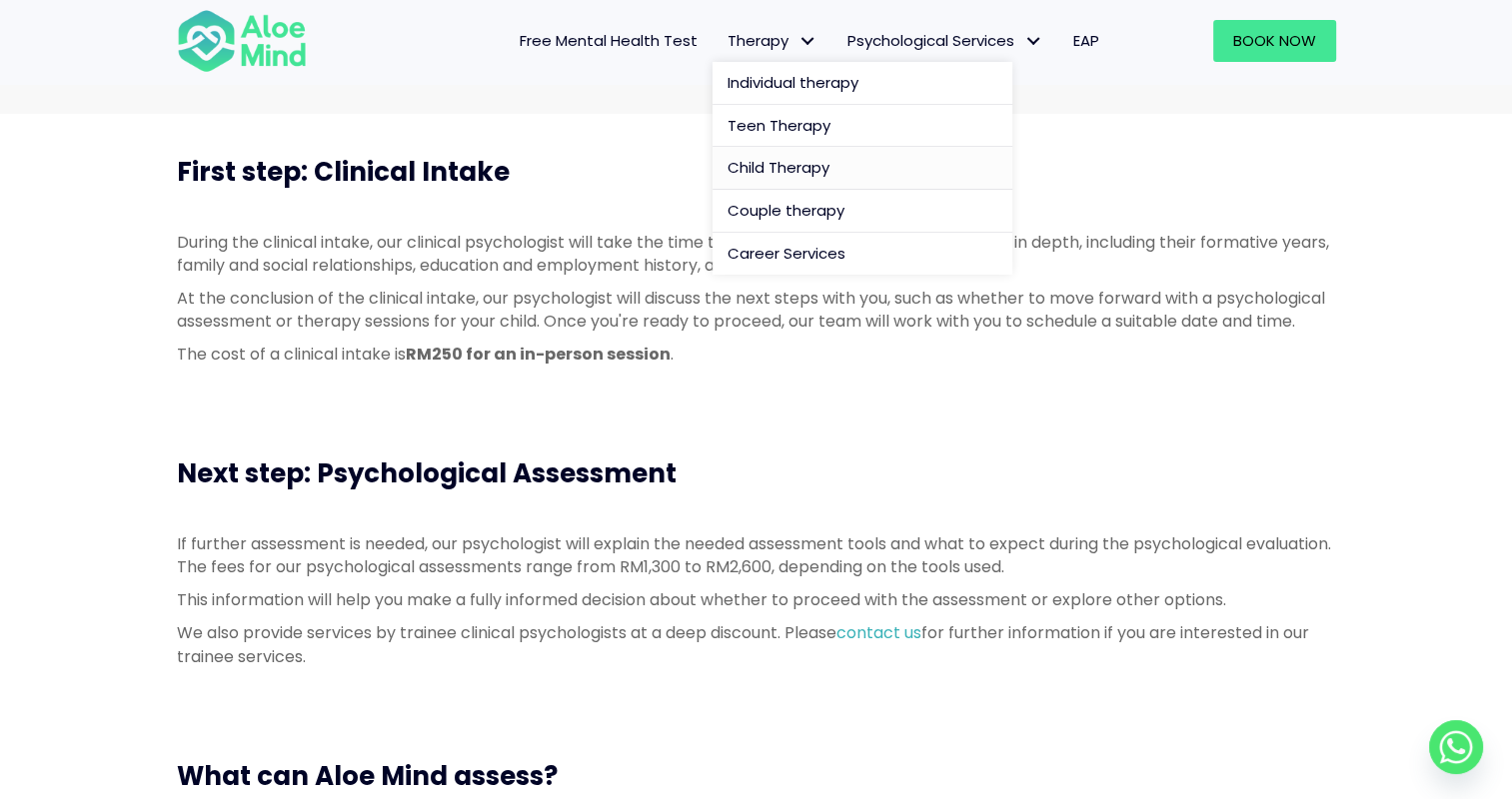 click on "Child Therapy" at bounding box center [778, 167] 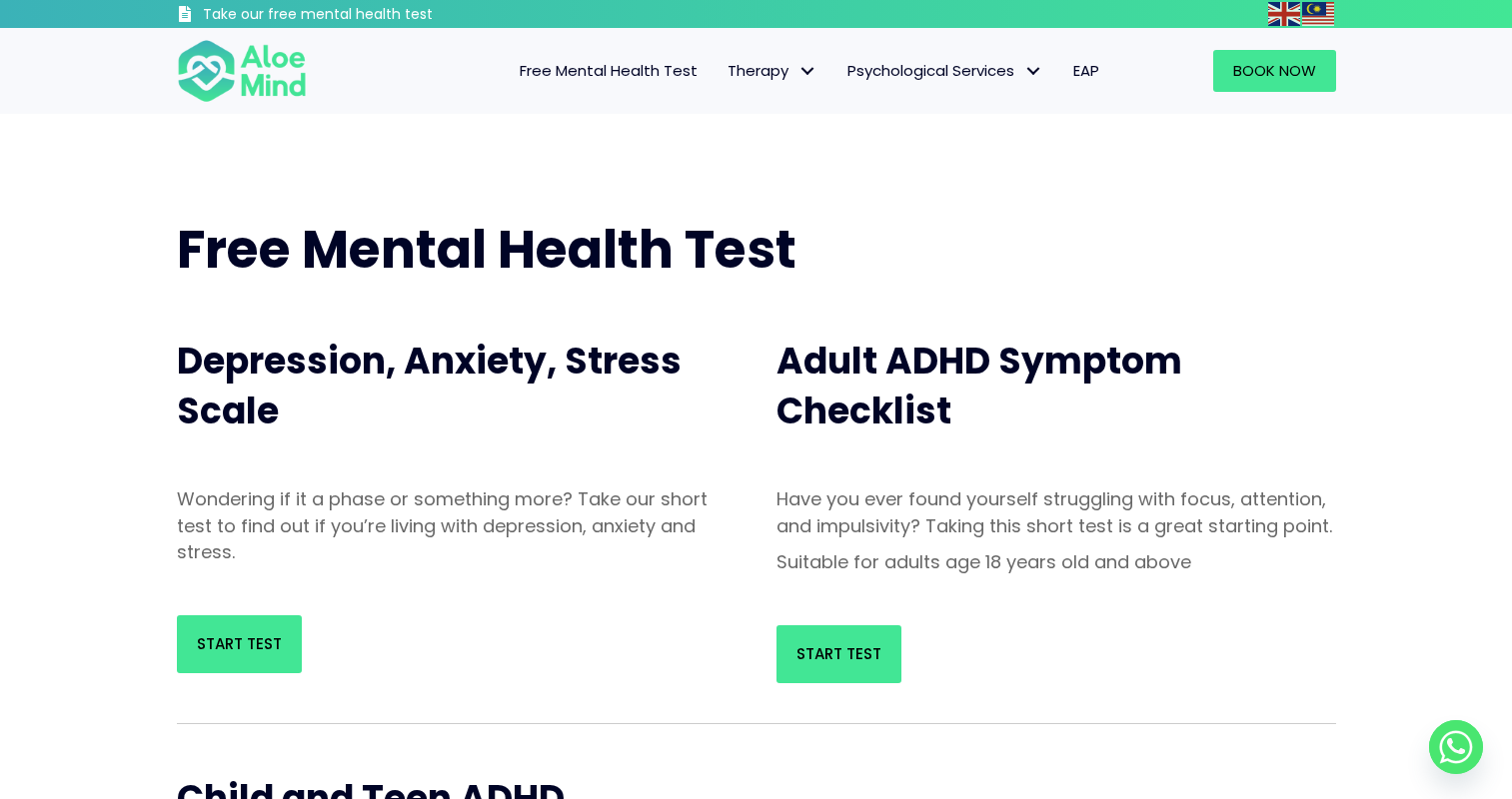 scroll, scrollTop: 0, scrollLeft: 0, axis: both 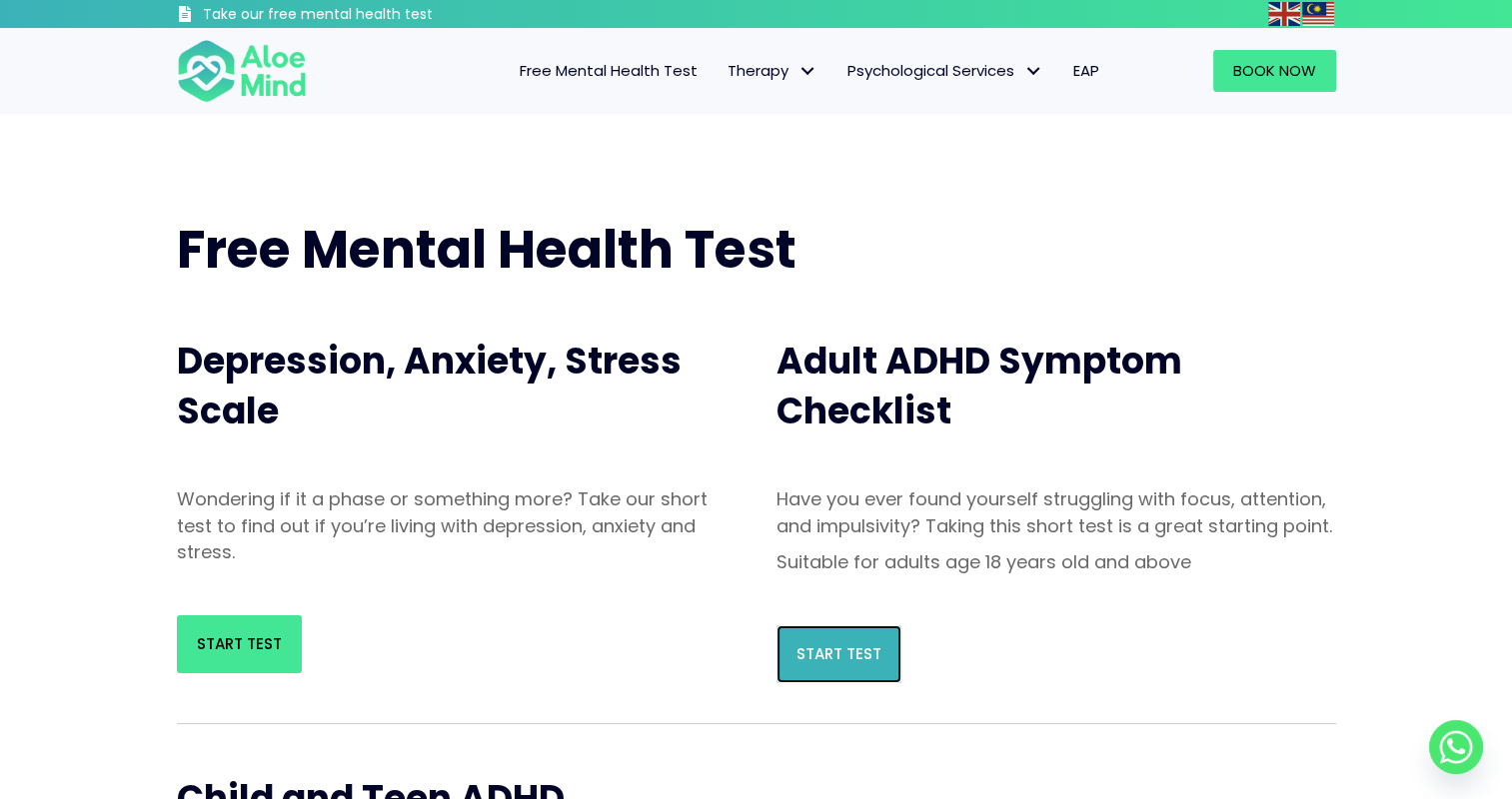 click on "Start Test" at bounding box center [838, 653] 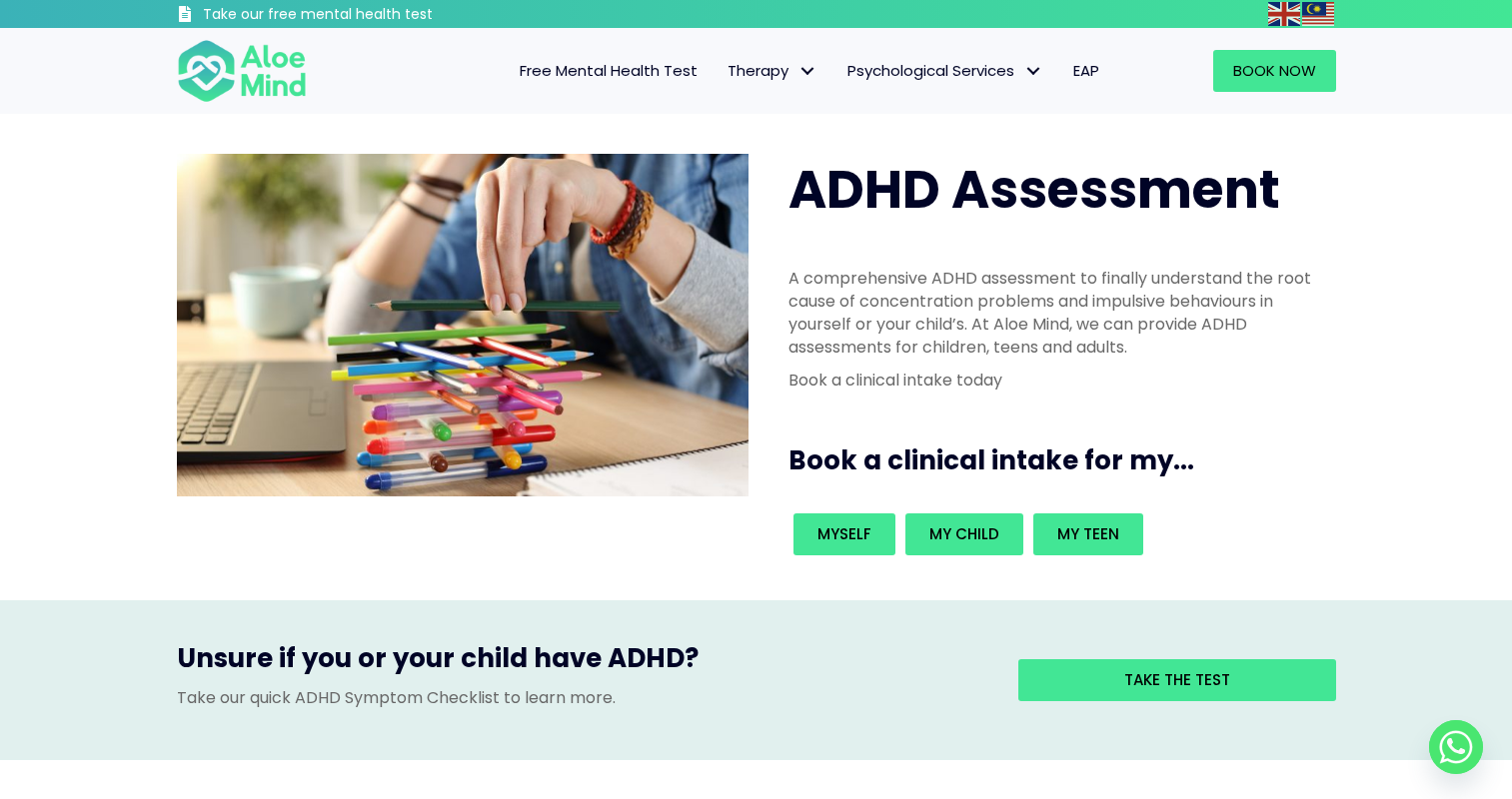 scroll, scrollTop: 0, scrollLeft: 0, axis: both 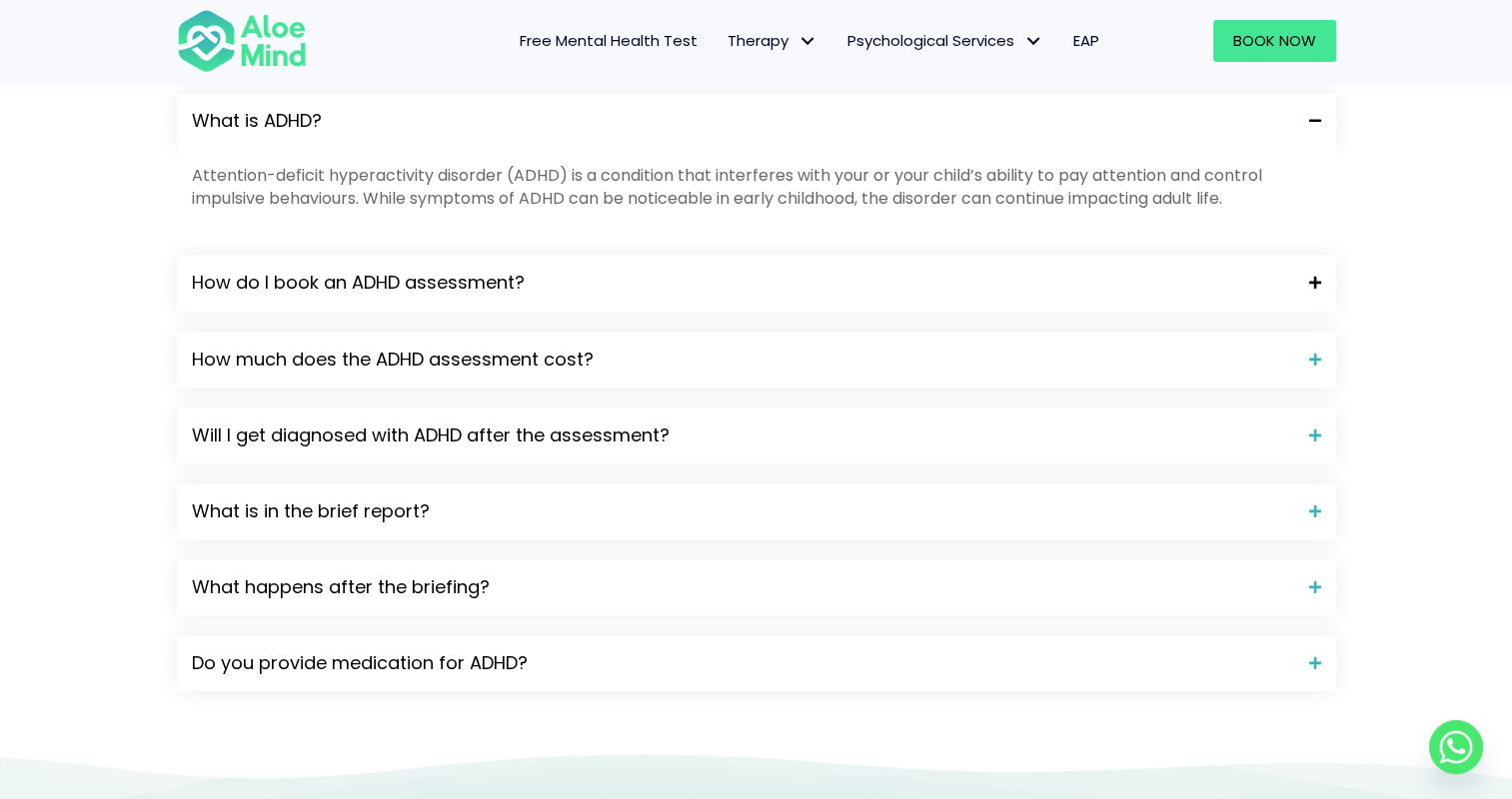 click at bounding box center (1307, 283) 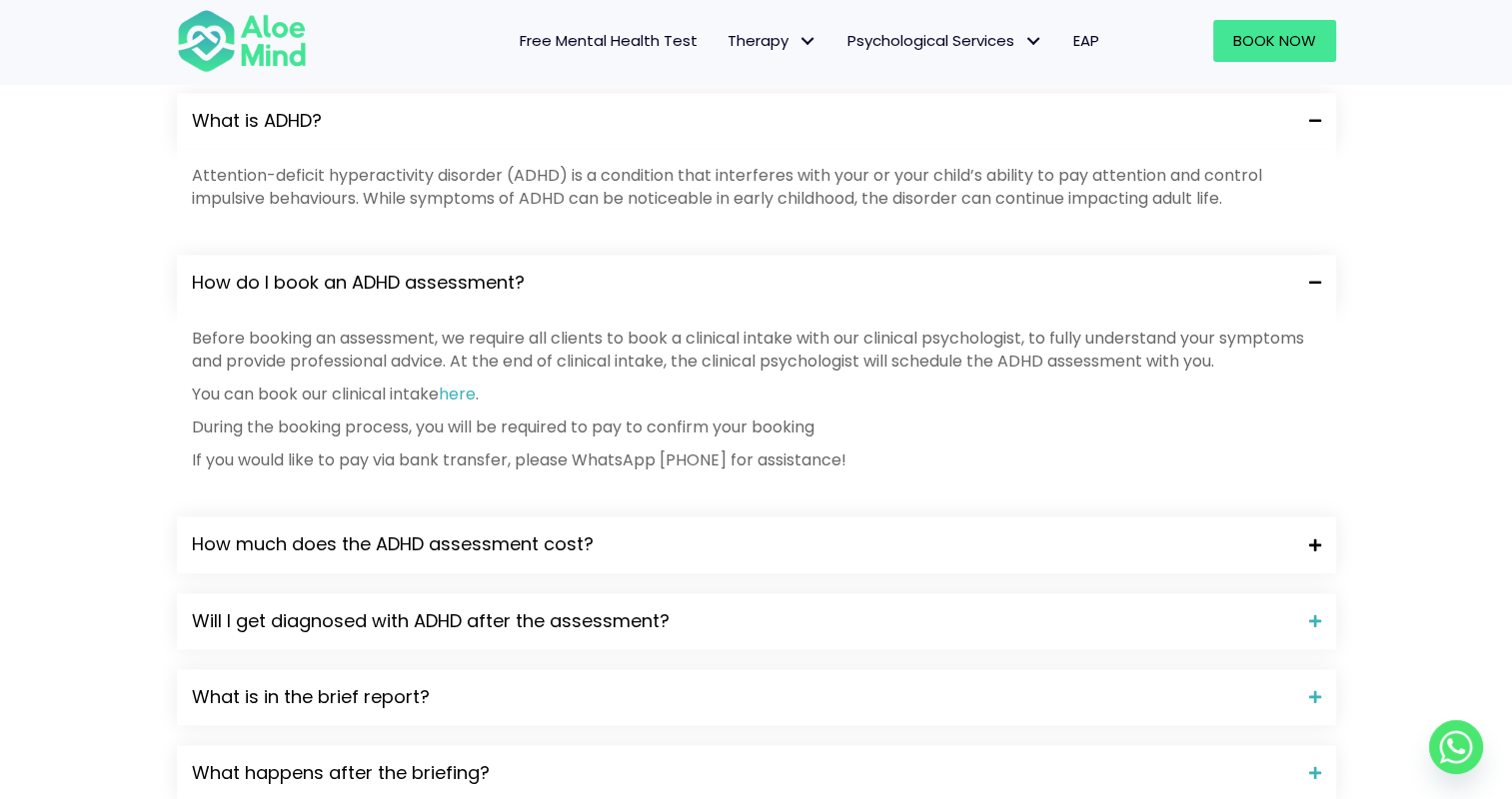 click on "How much does the ADHD assessment cost?" at bounding box center (756, 544) 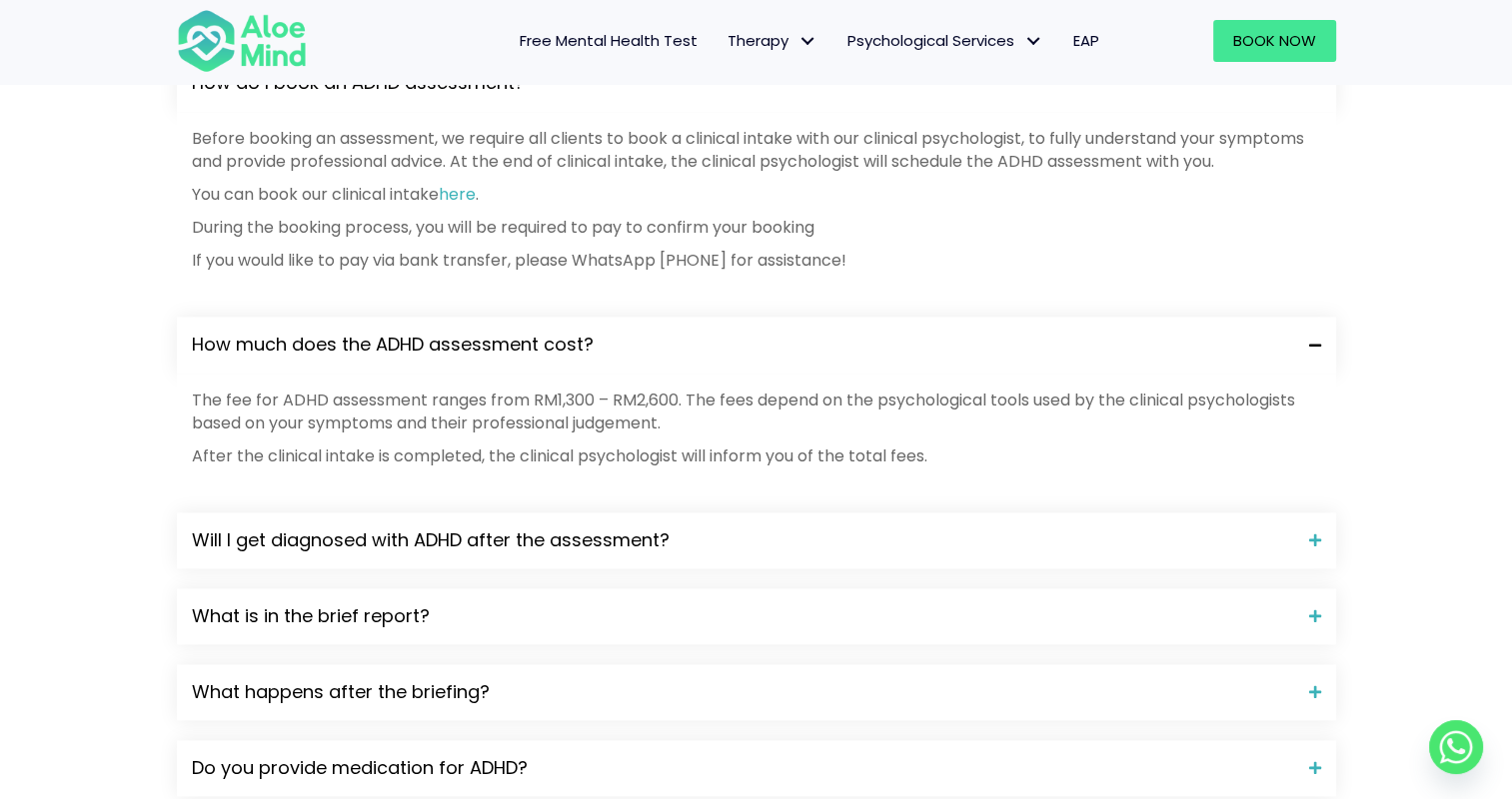 scroll, scrollTop: 2297, scrollLeft: 0, axis: vertical 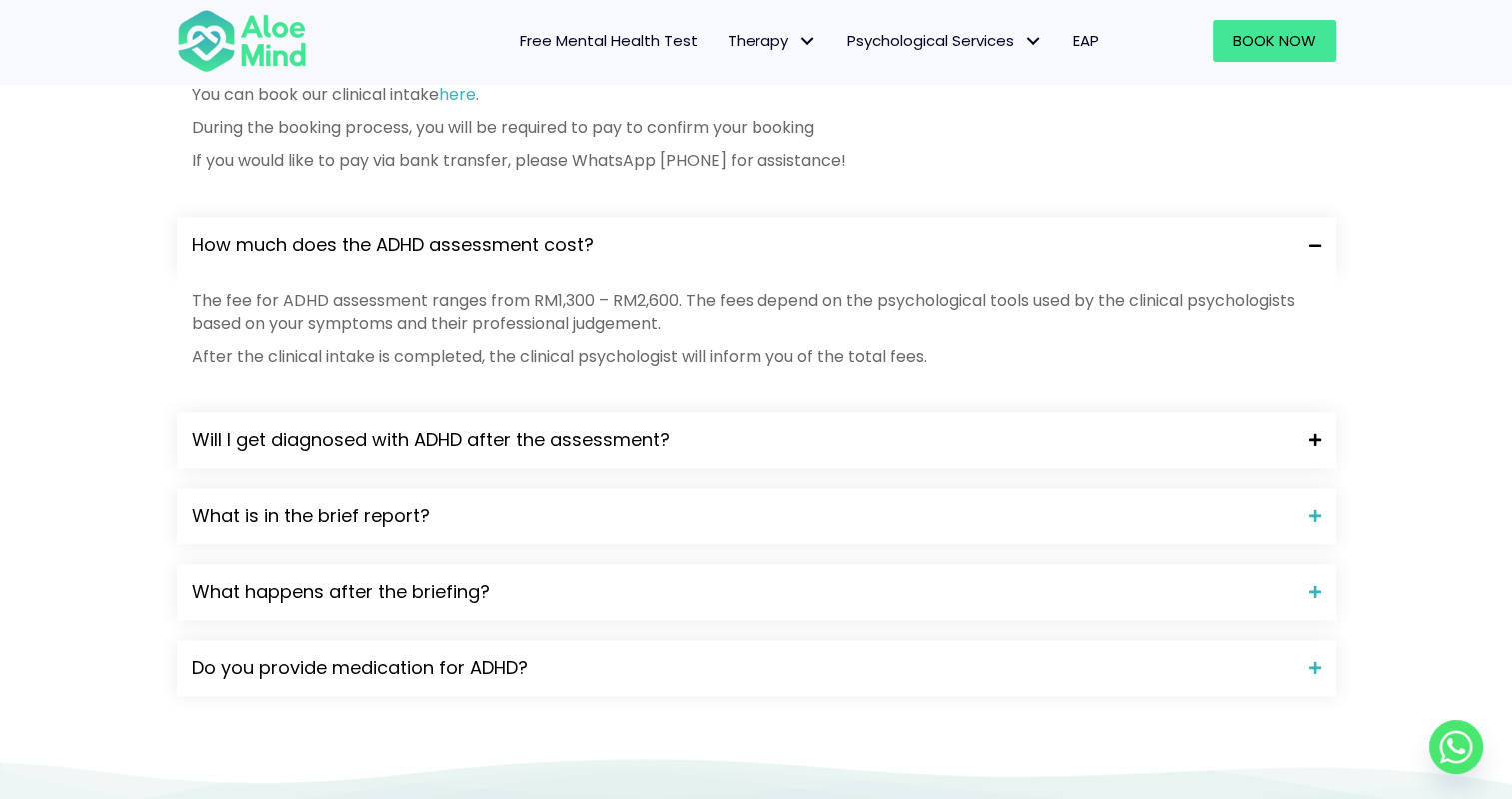 click at bounding box center (1307, 440) 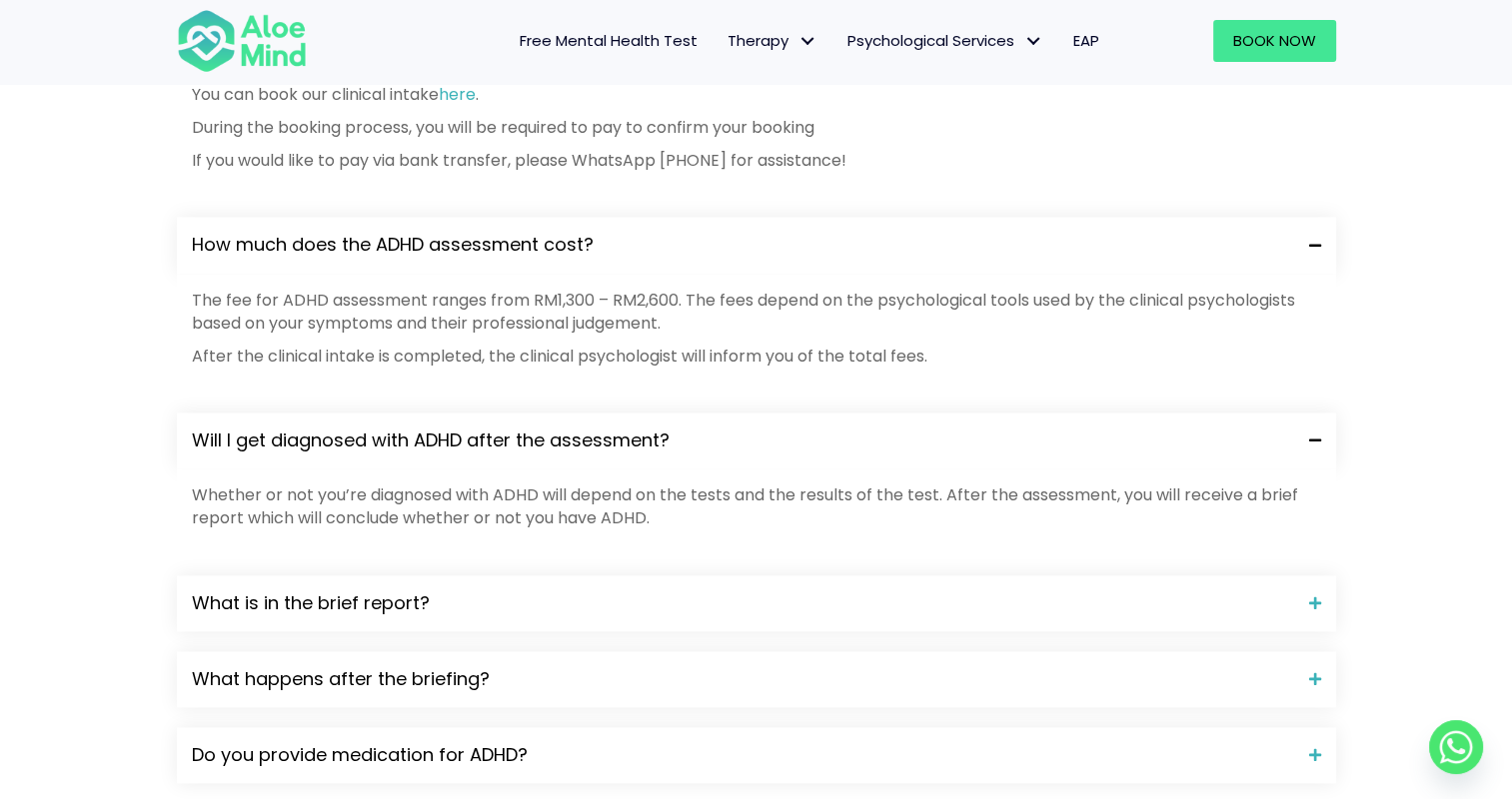 scroll, scrollTop: 2397, scrollLeft: 0, axis: vertical 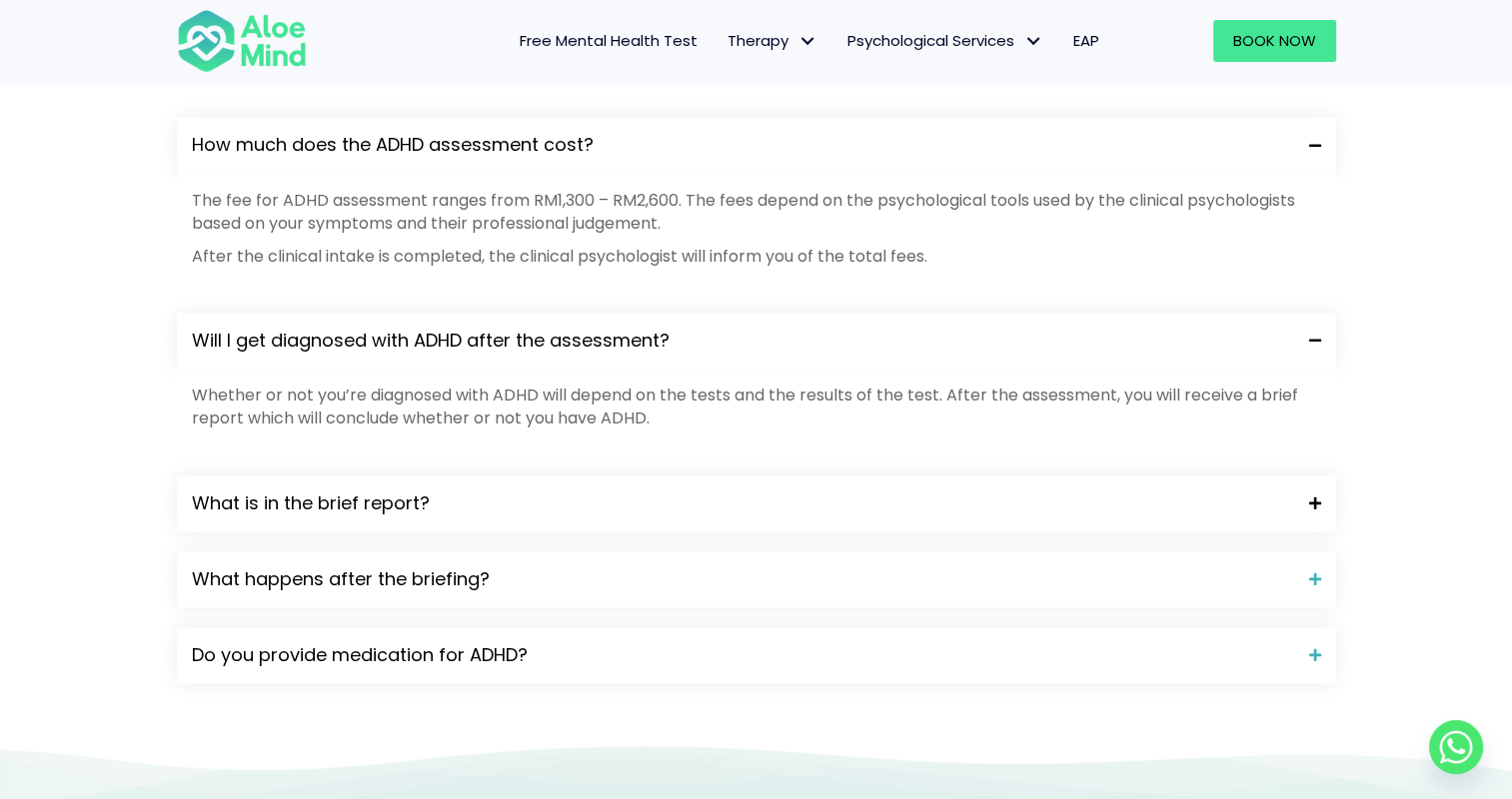 click at bounding box center [1307, 503] 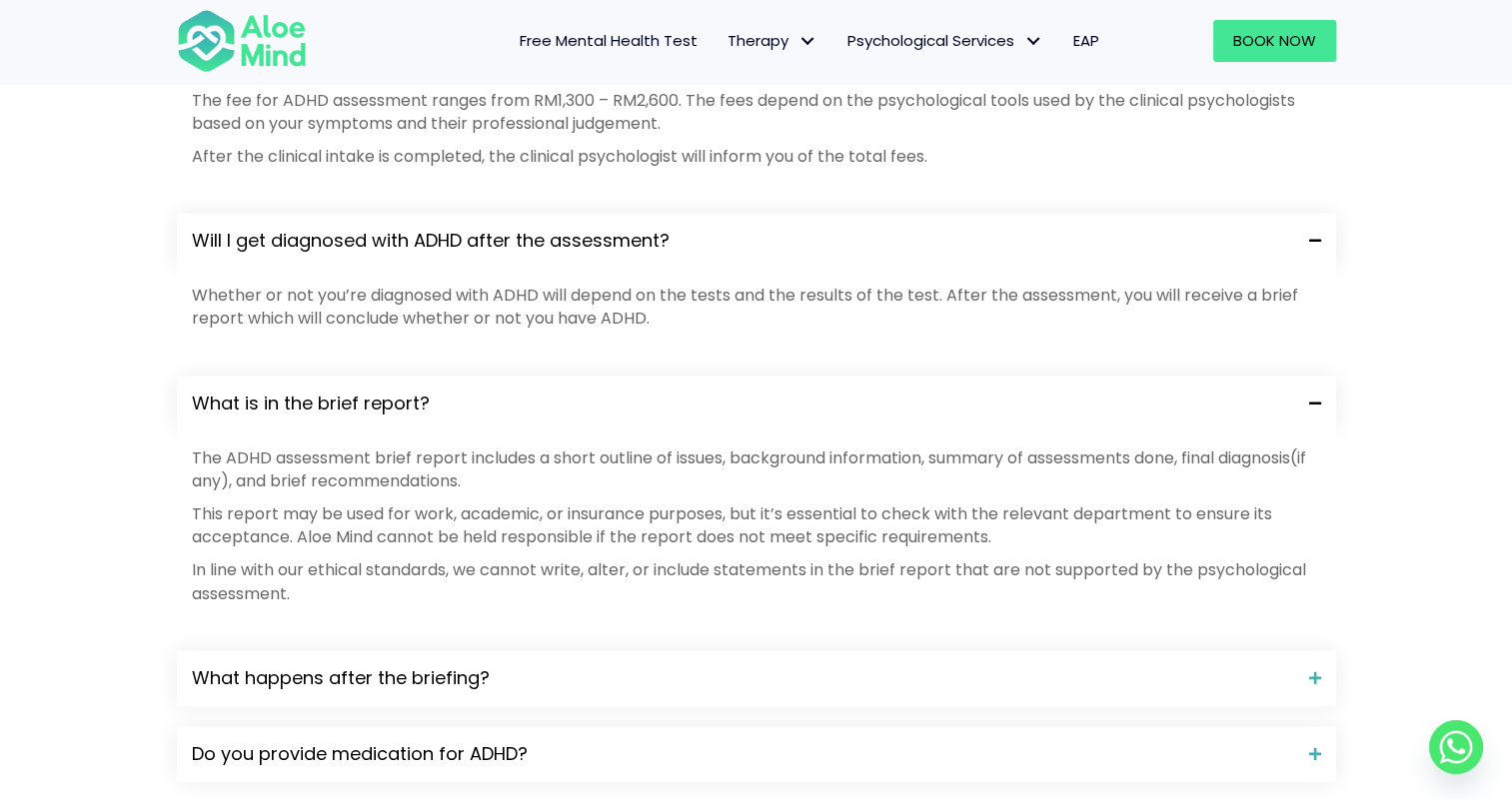 scroll, scrollTop: 2597, scrollLeft: 0, axis: vertical 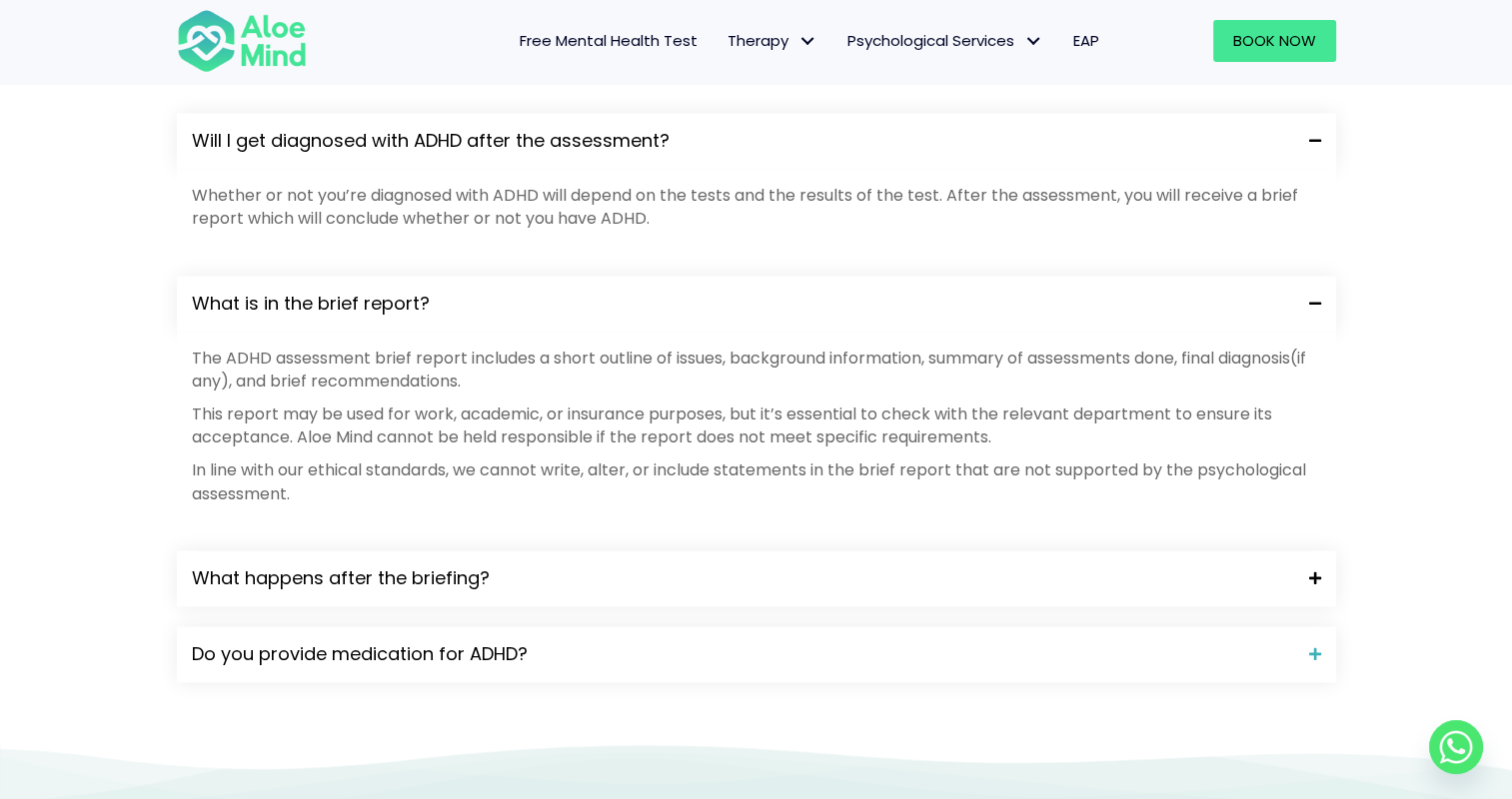 click at bounding box center (1307, 578) 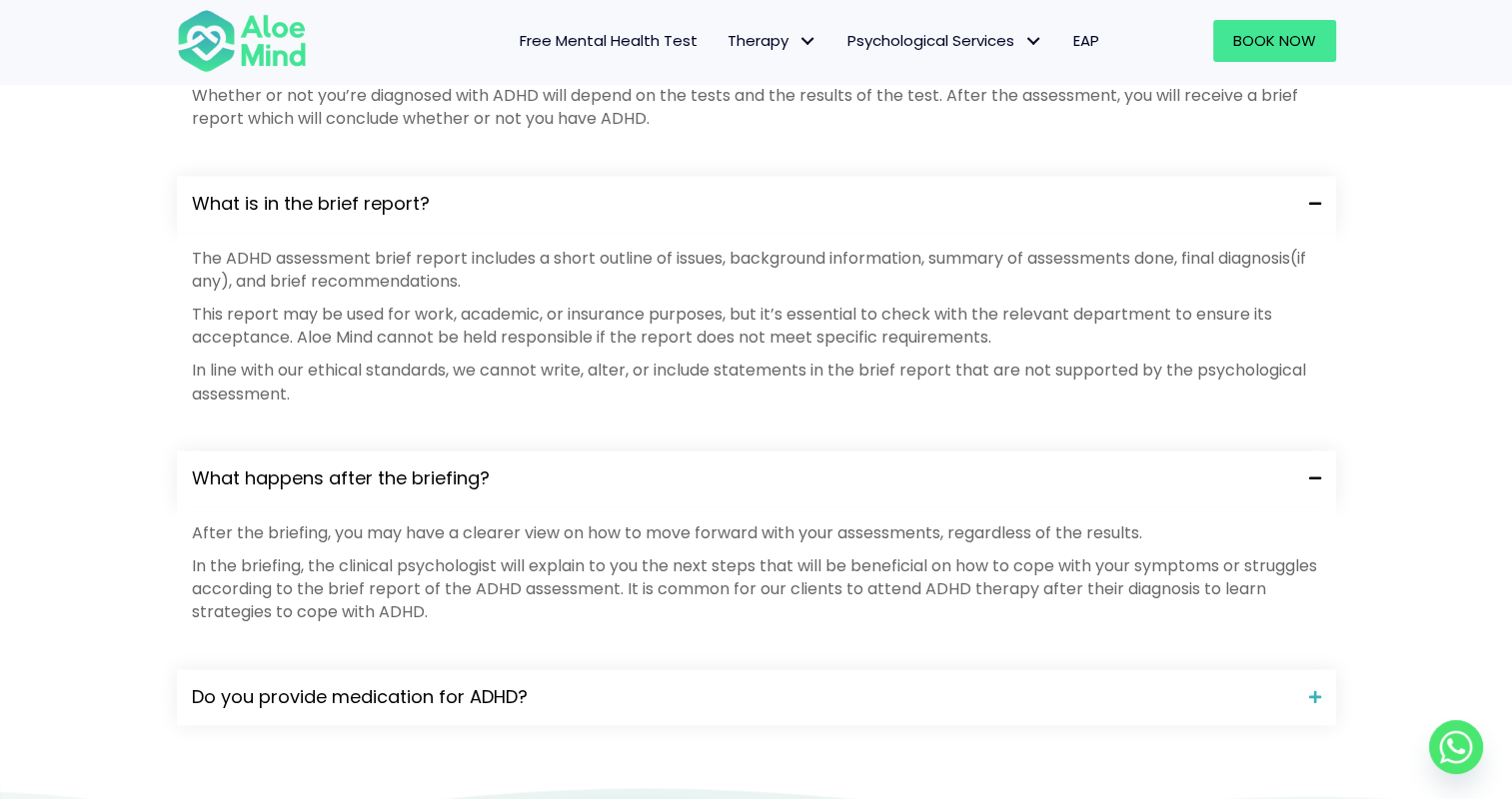 scroll, scrollTop: 2796, scrollLeft: 0, axis: vertical 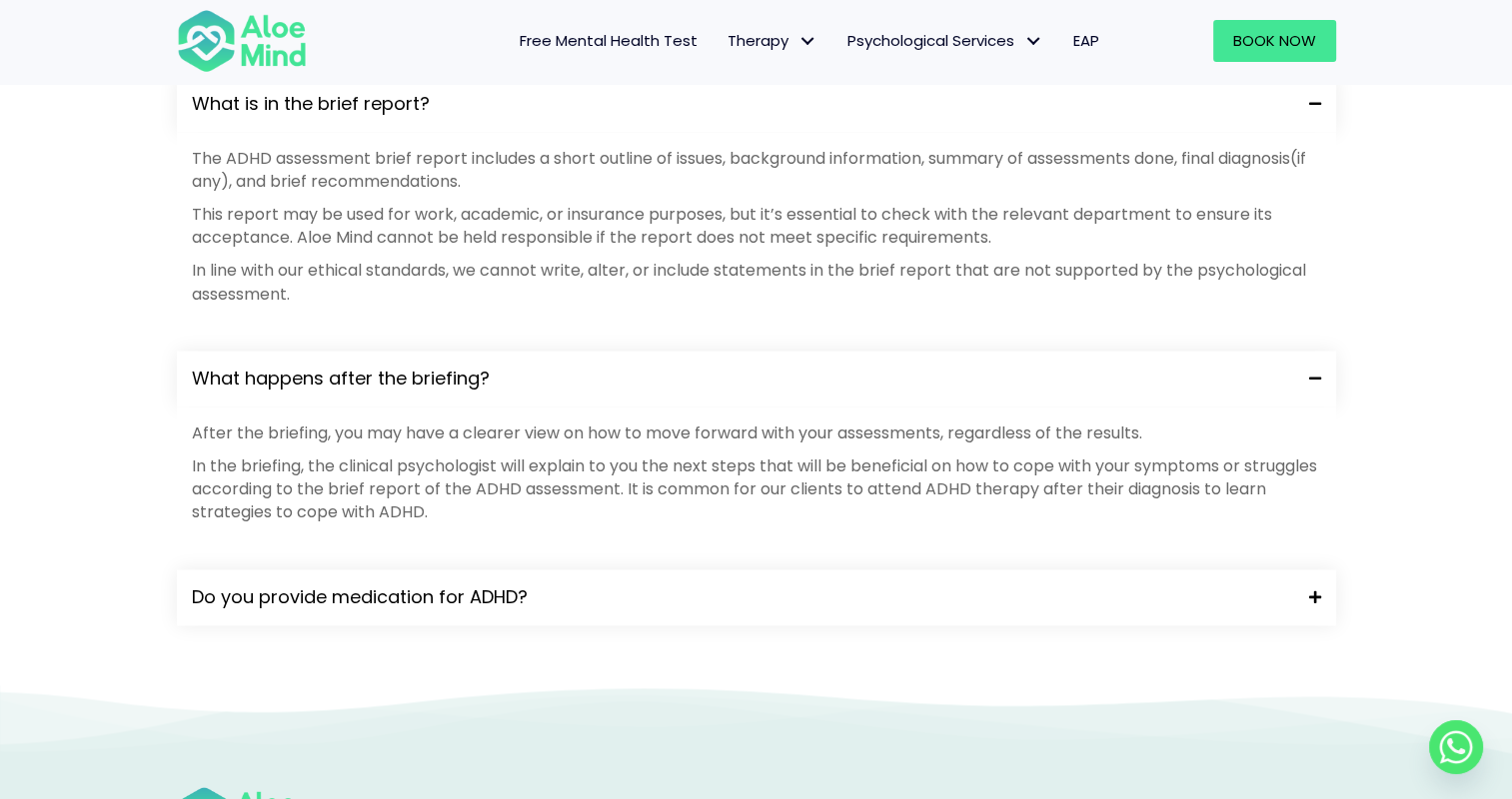 click at bounding box center [1307, 597] 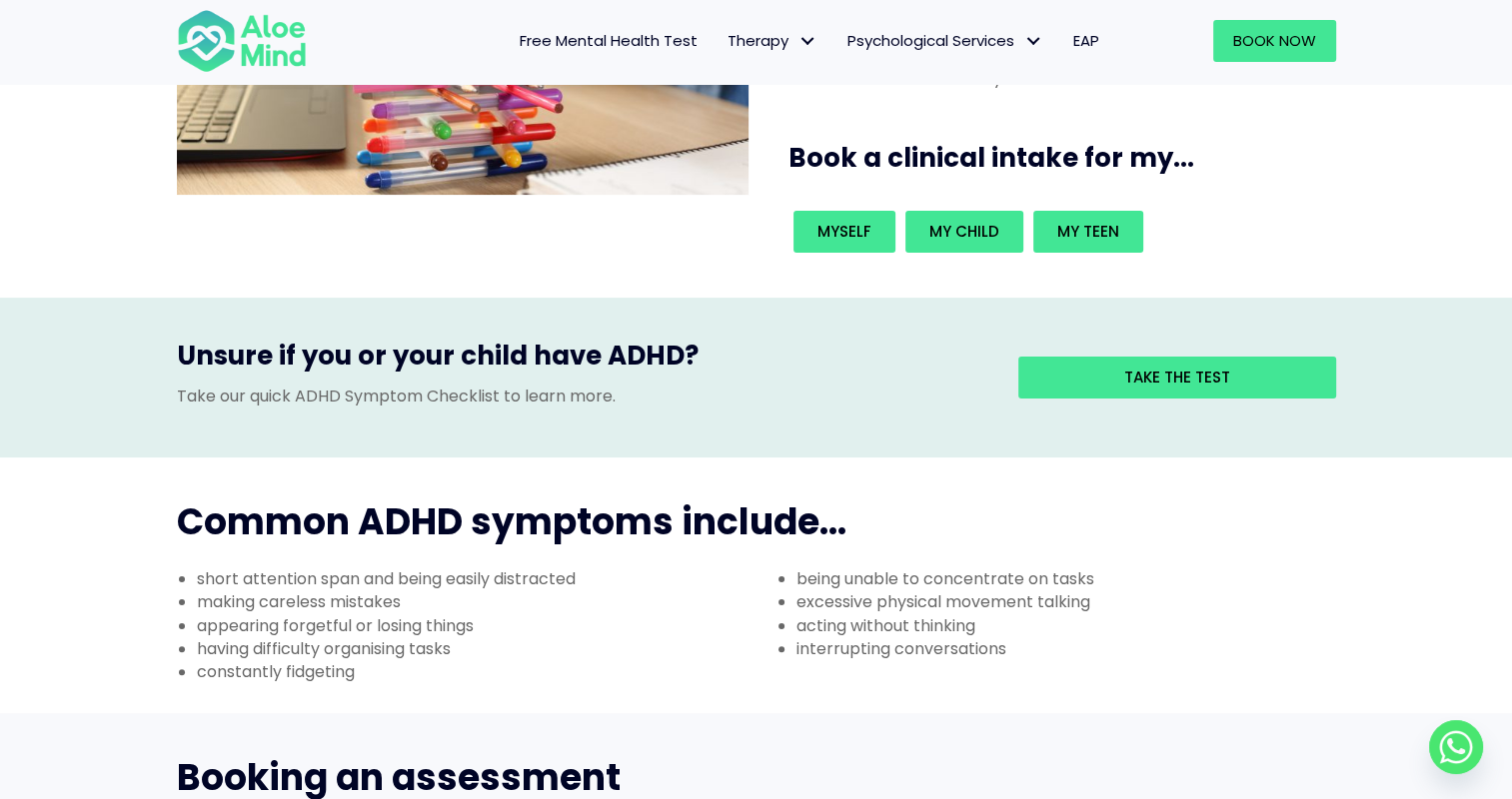 scroll, scrollTop: 400, scrollLeft: 0, axis: vertical 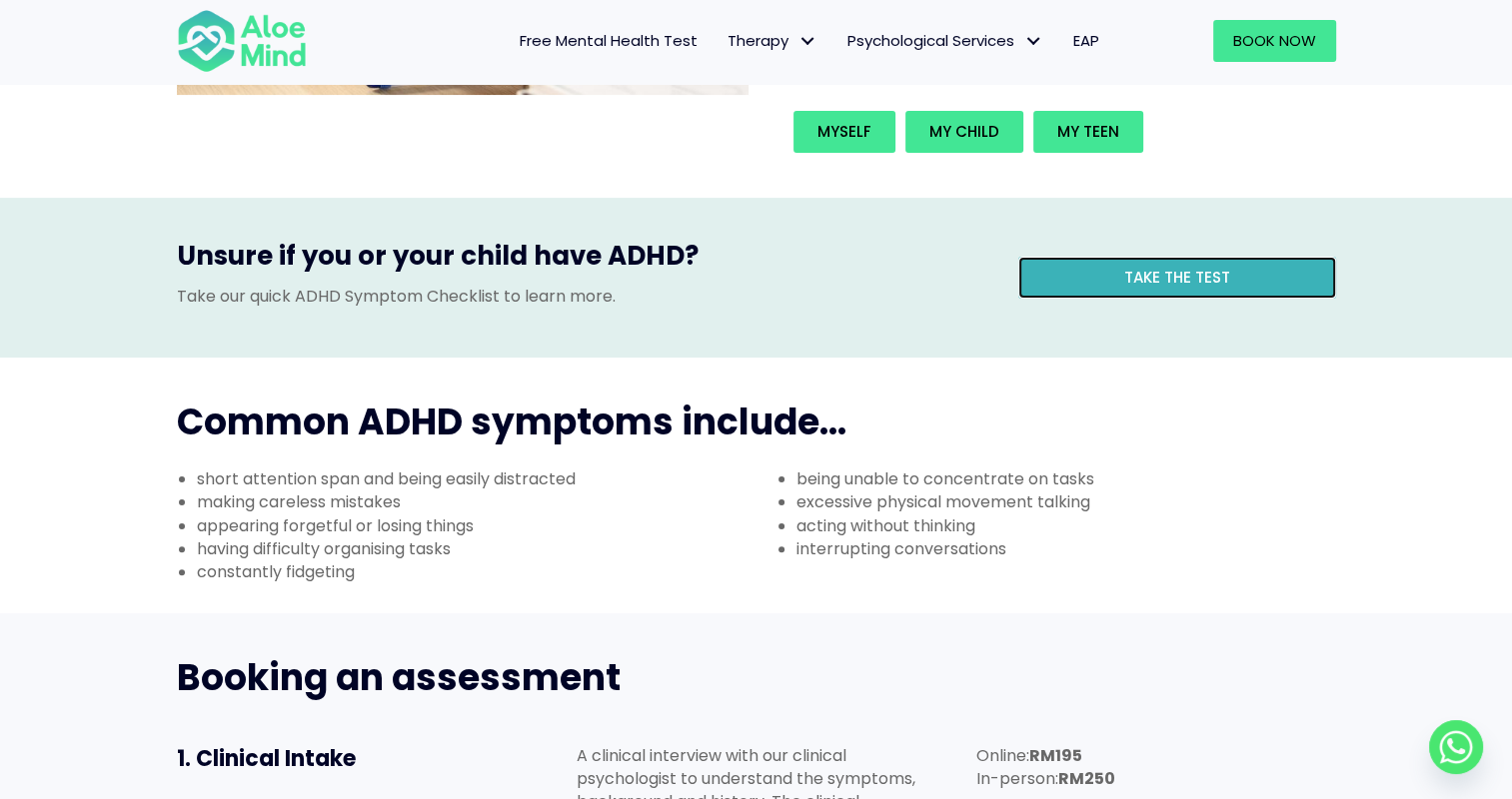 click on "Take the test" at bounding box center (1177, 278) 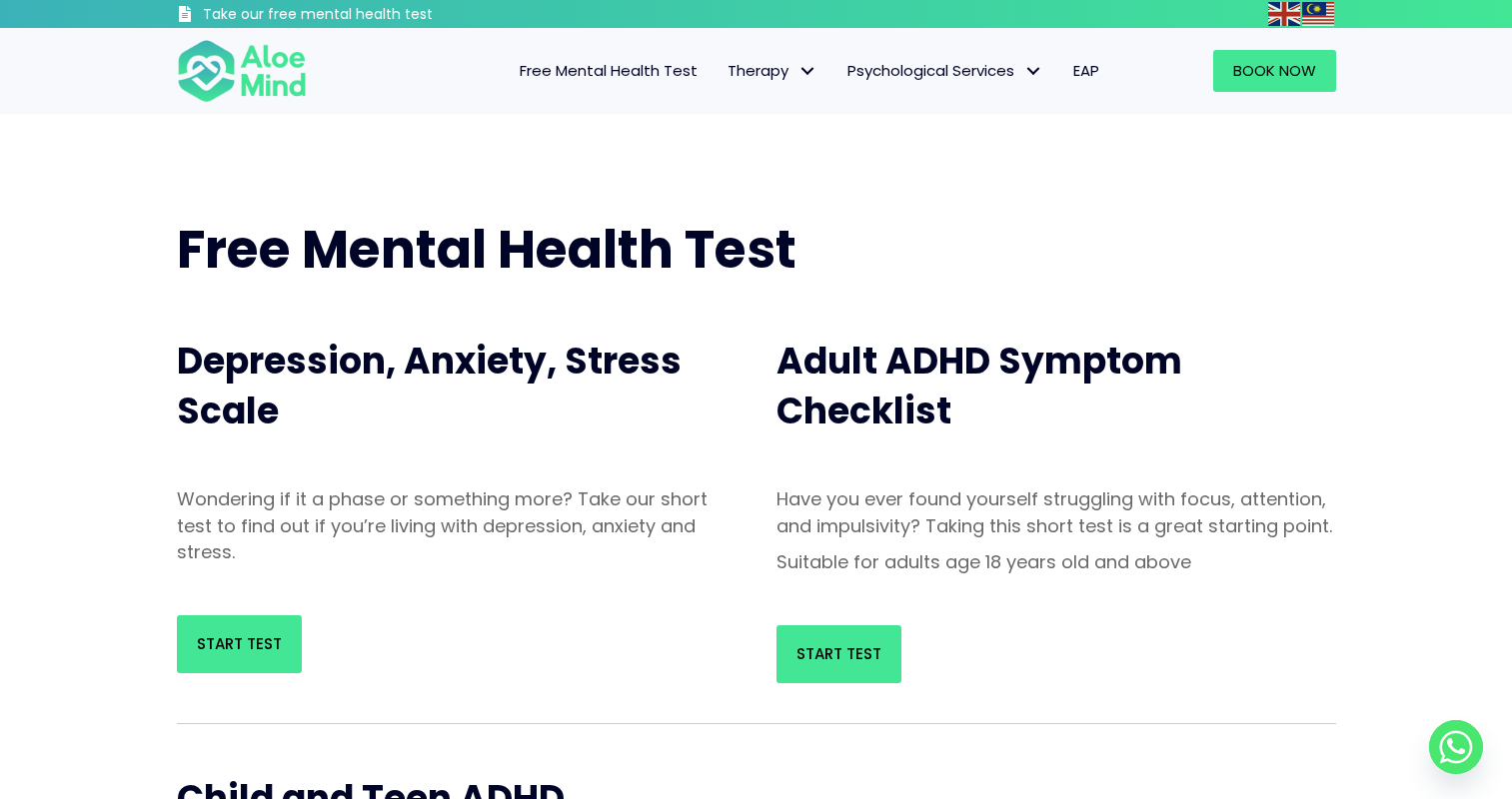 scroll, scrollTop: 0, scrollLeft: 0, axis: both 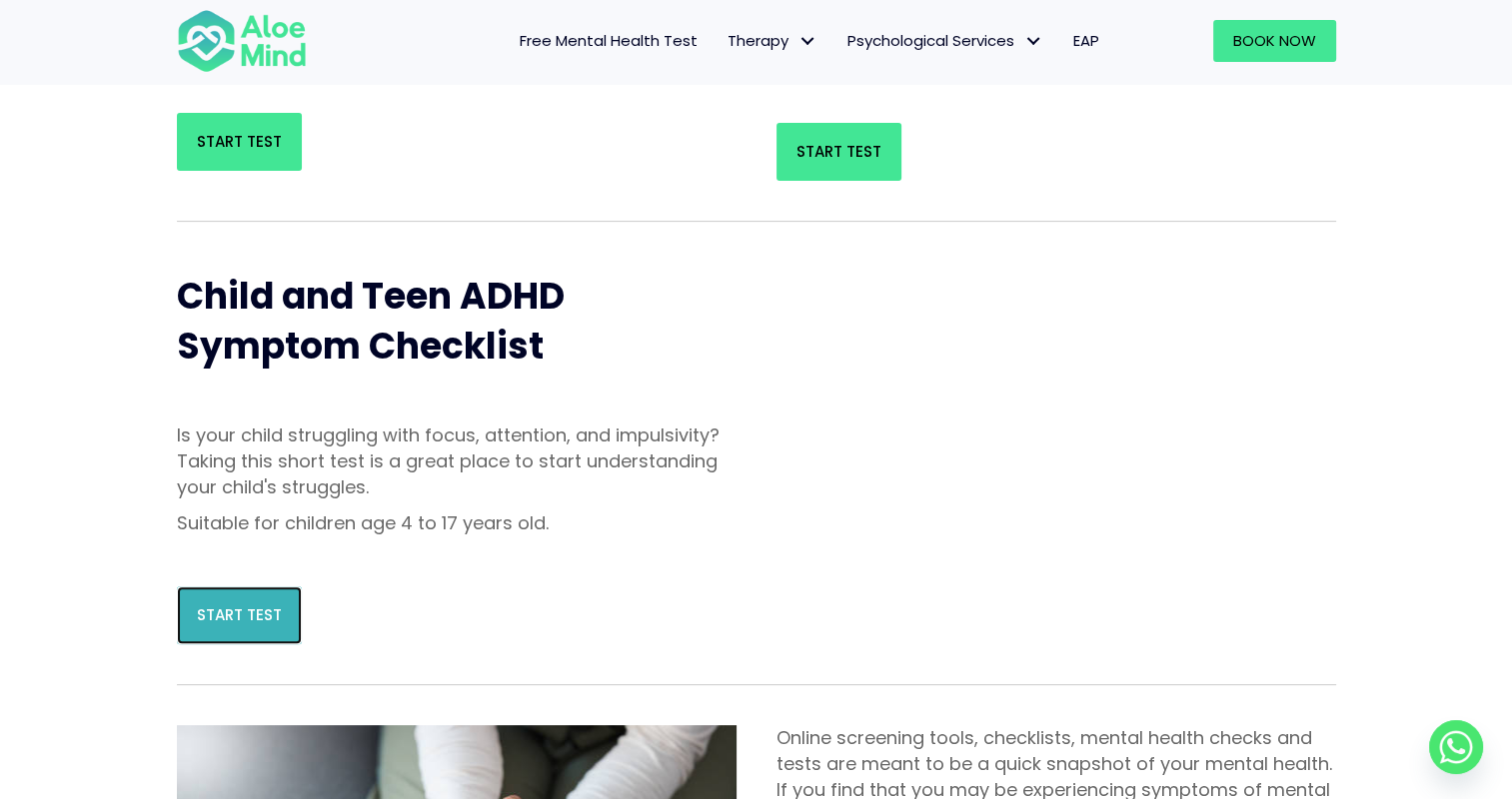 click on "Start Test" at bounding box center [239, 615] 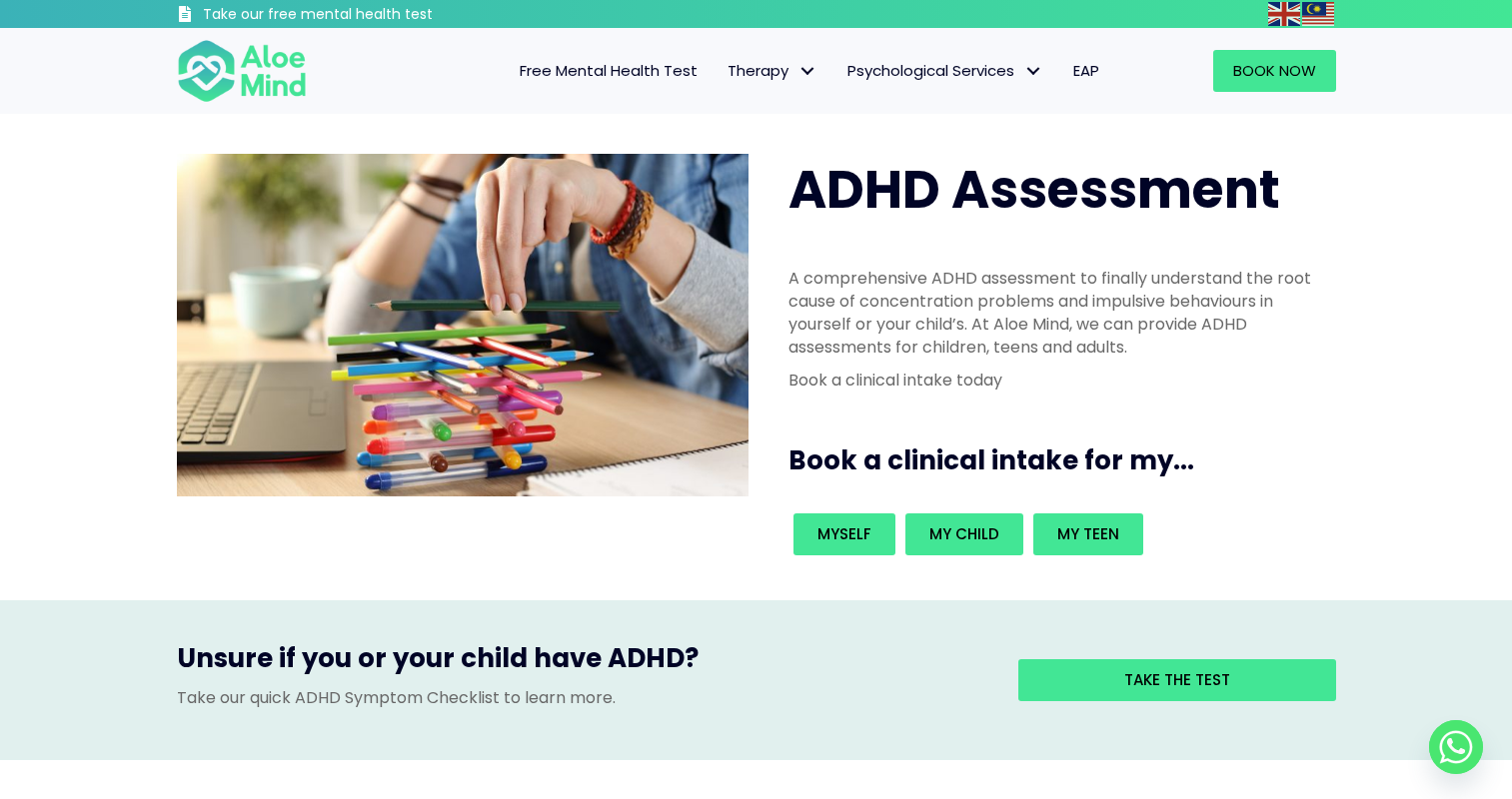 scroll, scrollTop: 0, scrollLeft: 0, axis: both 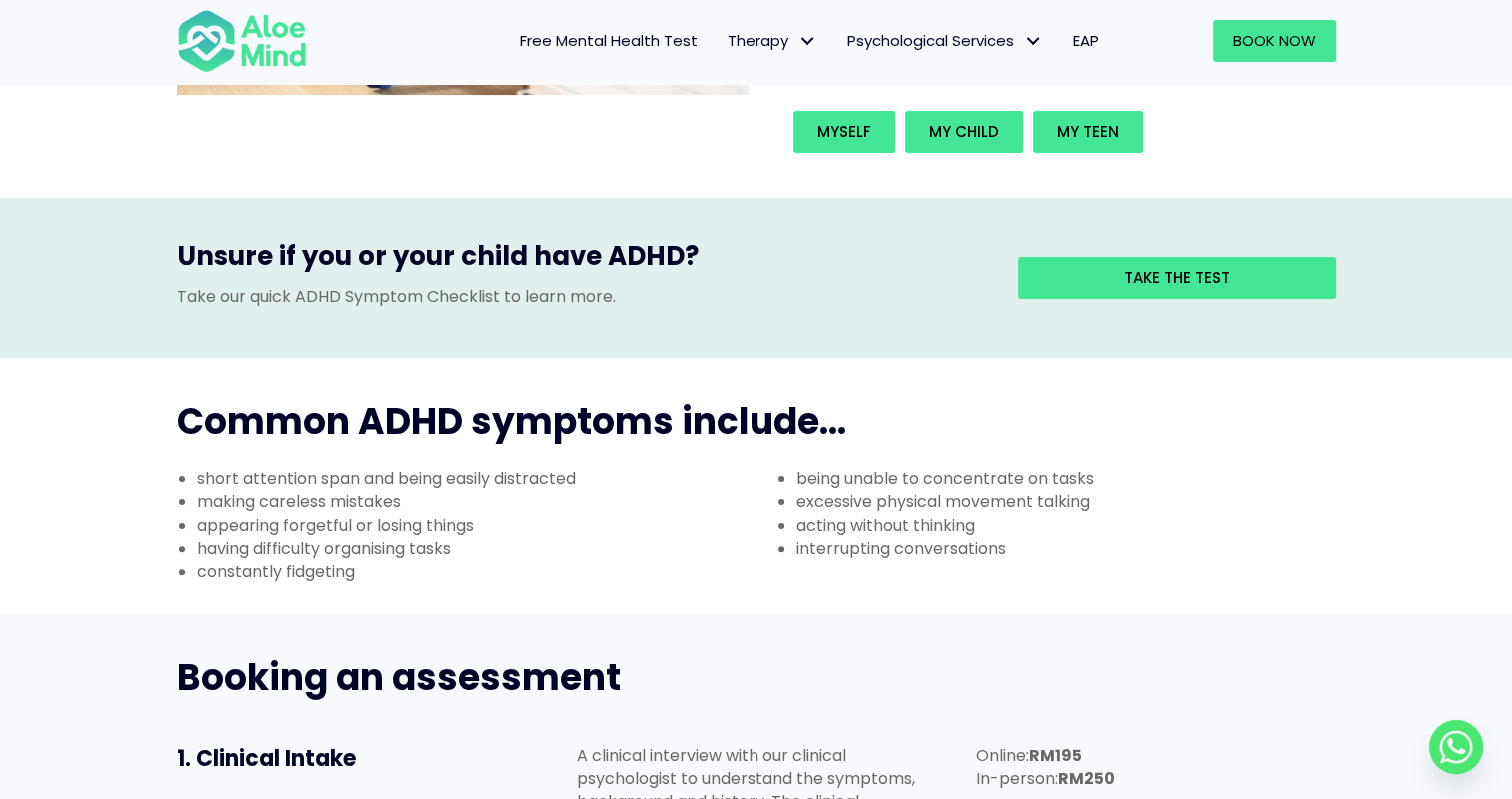 click on "Free Mental Health Test" at bounding box center (609, 40) 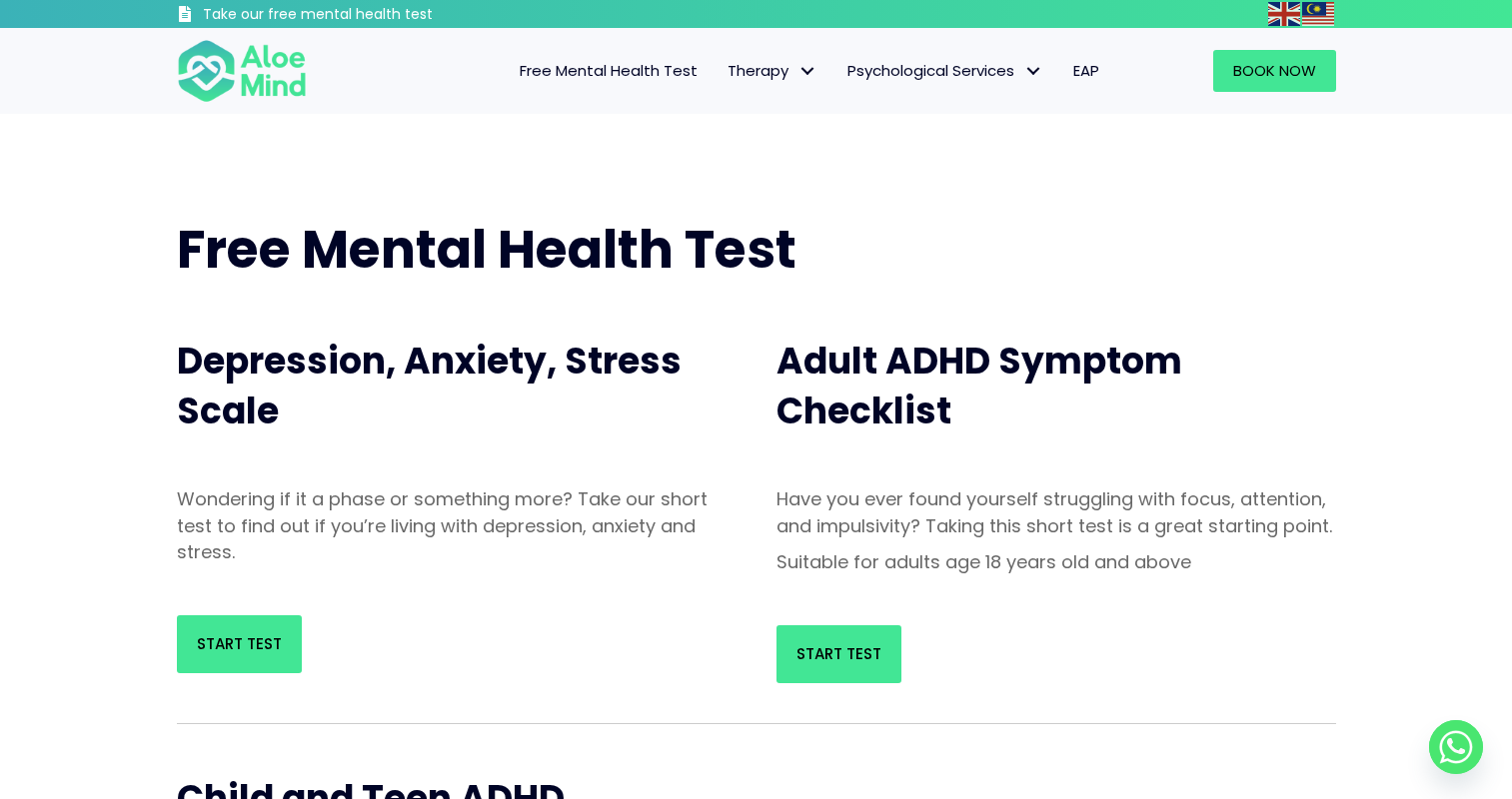 scroll, scrollTop: 0, scrollLeft: 0, axis: both 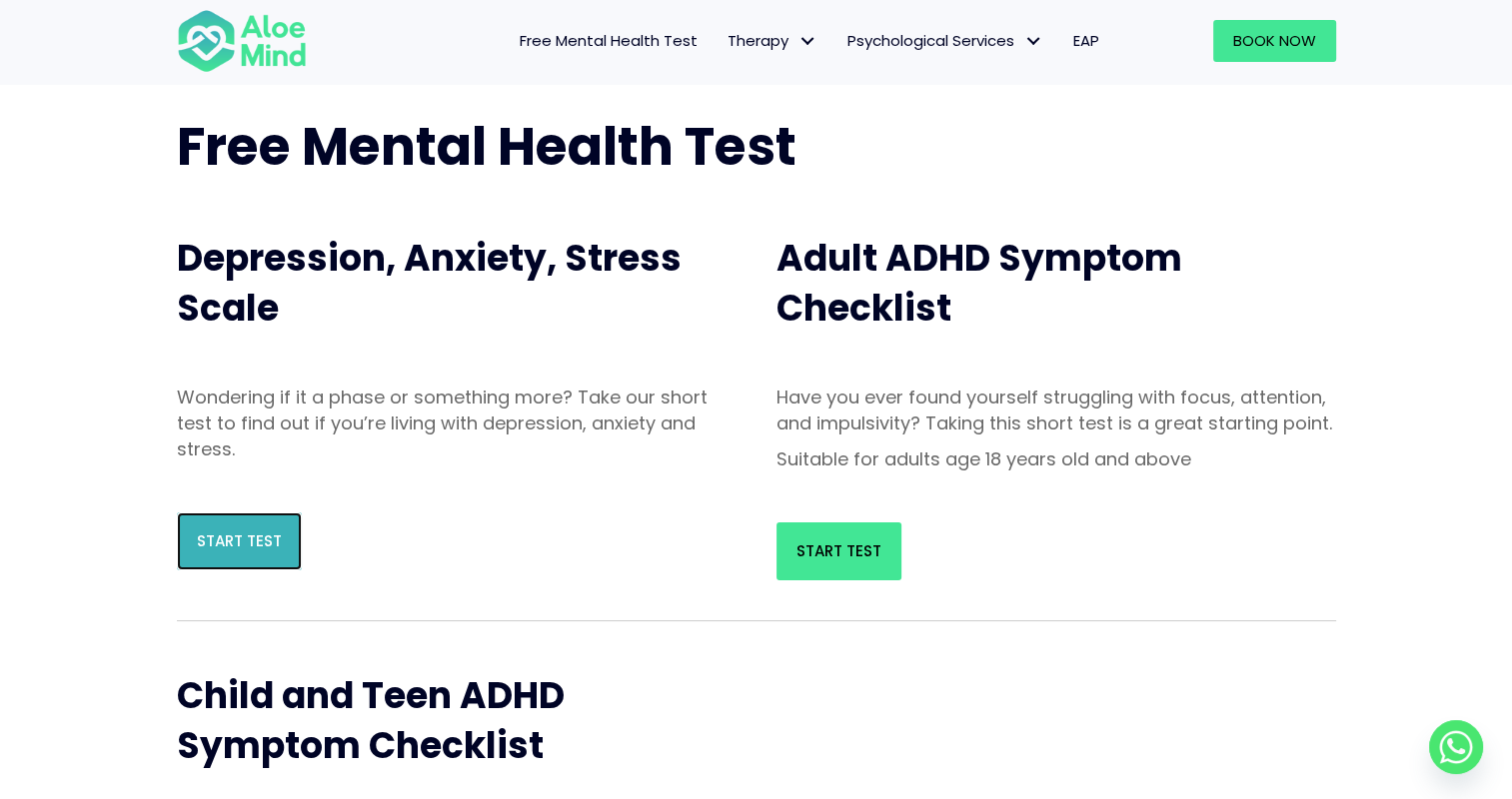 click on "Start Test" at bounding box center [239, 540] 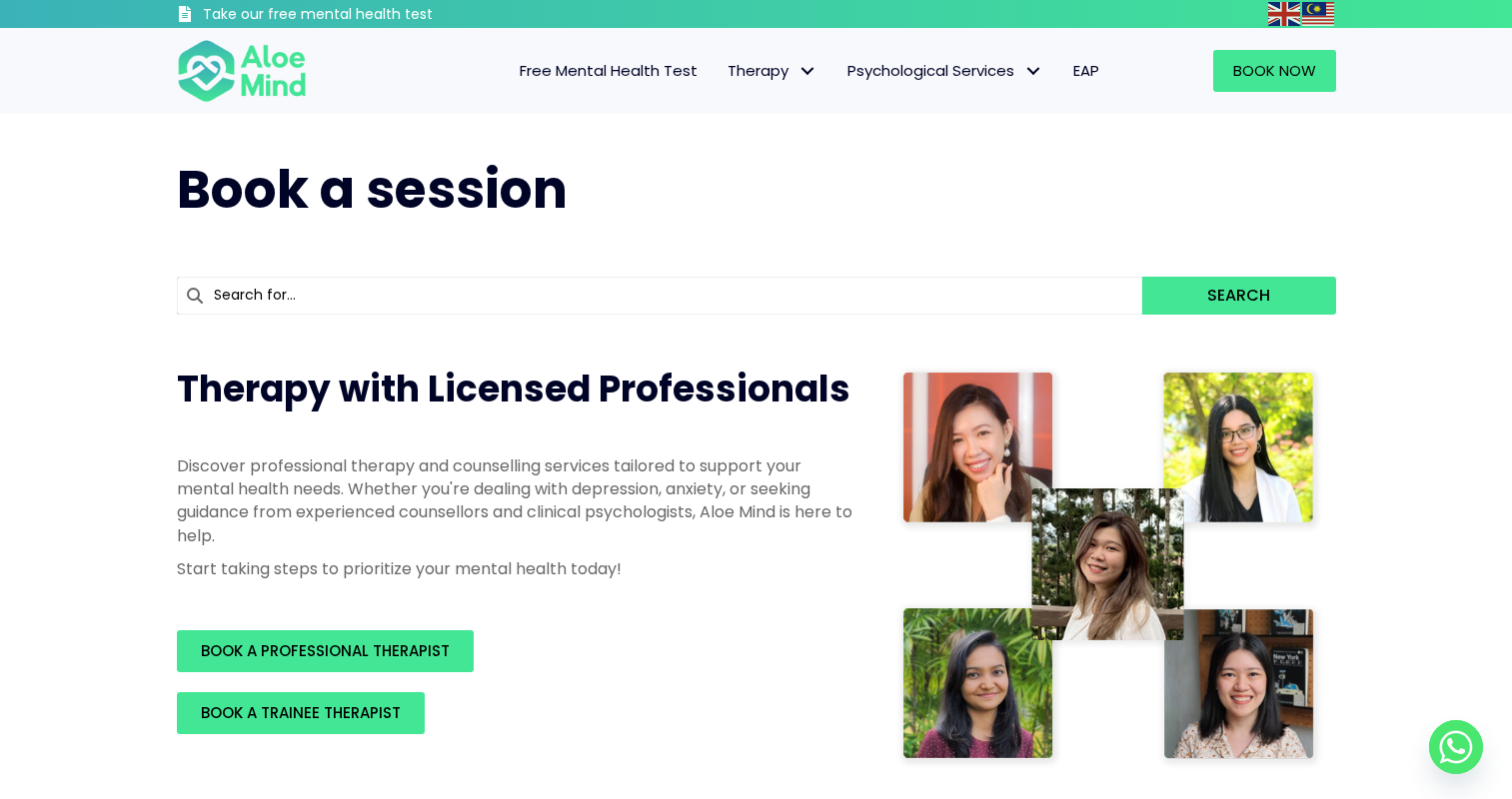scroll, scrollTop: 0, scrollLeft: 0, axis: both 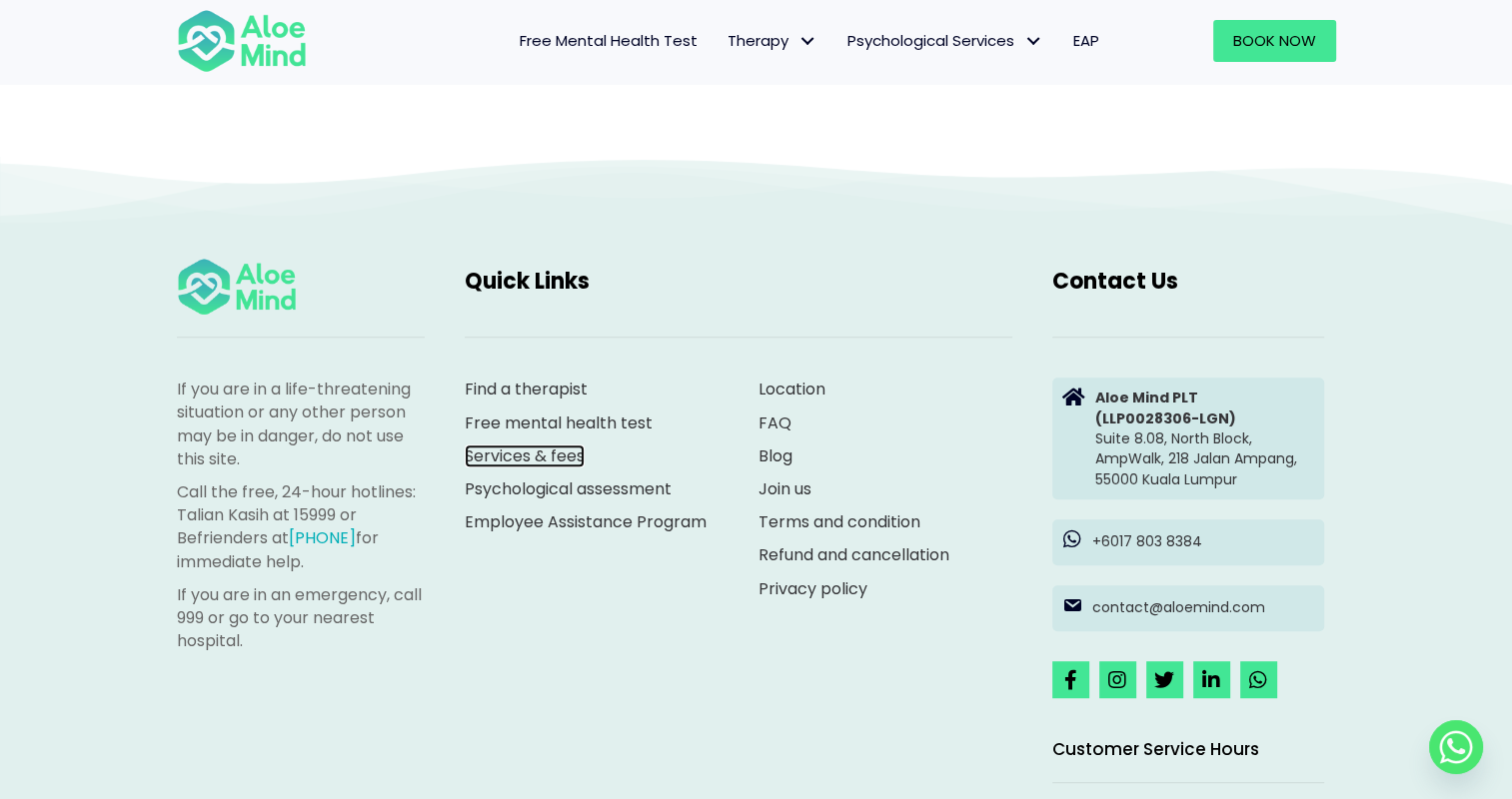 click on "Services & fees" at bounding box center [525, 455] 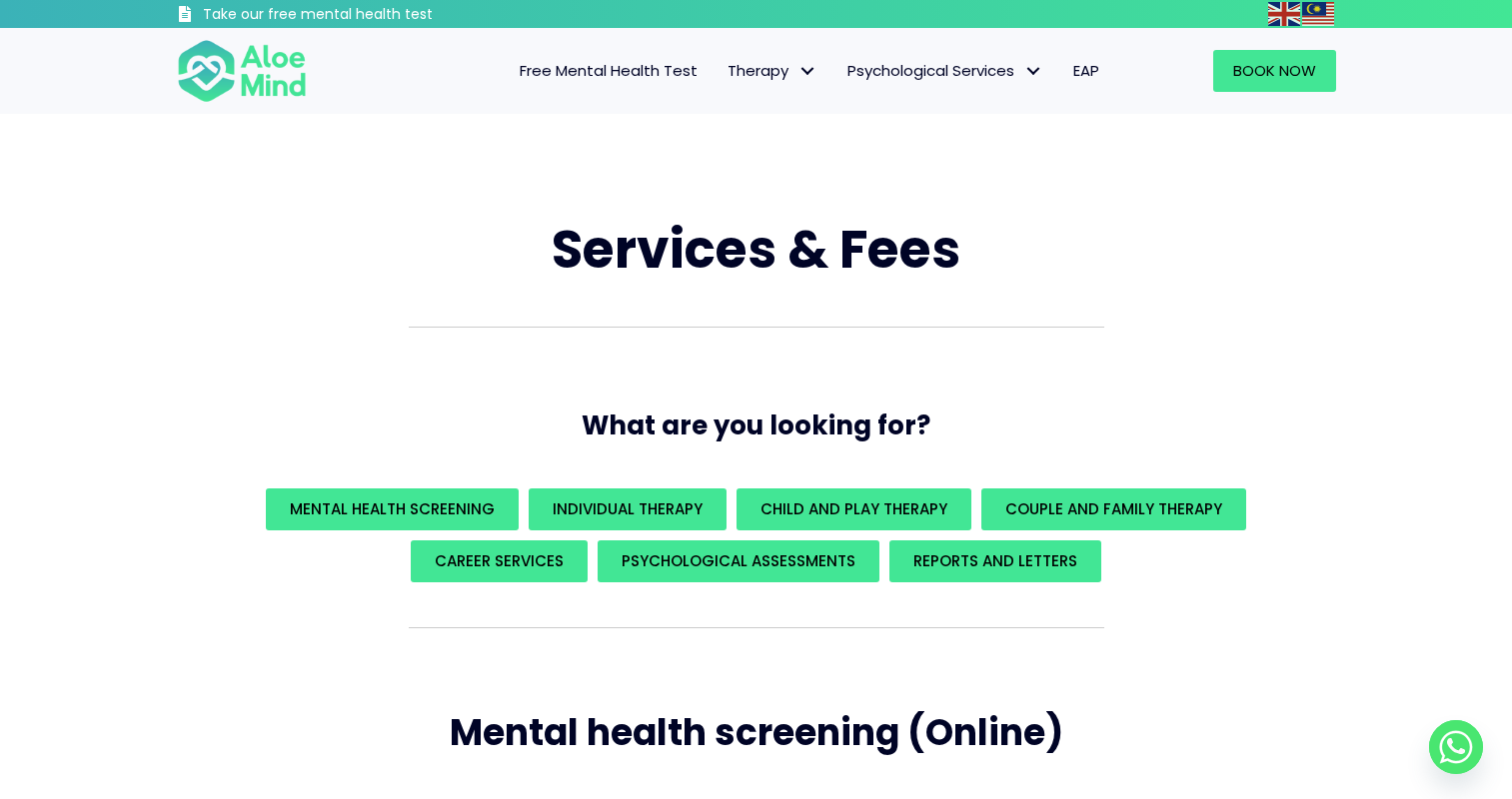 scroll, scrollTop: 0, scrollLeft: 0, axis: both 